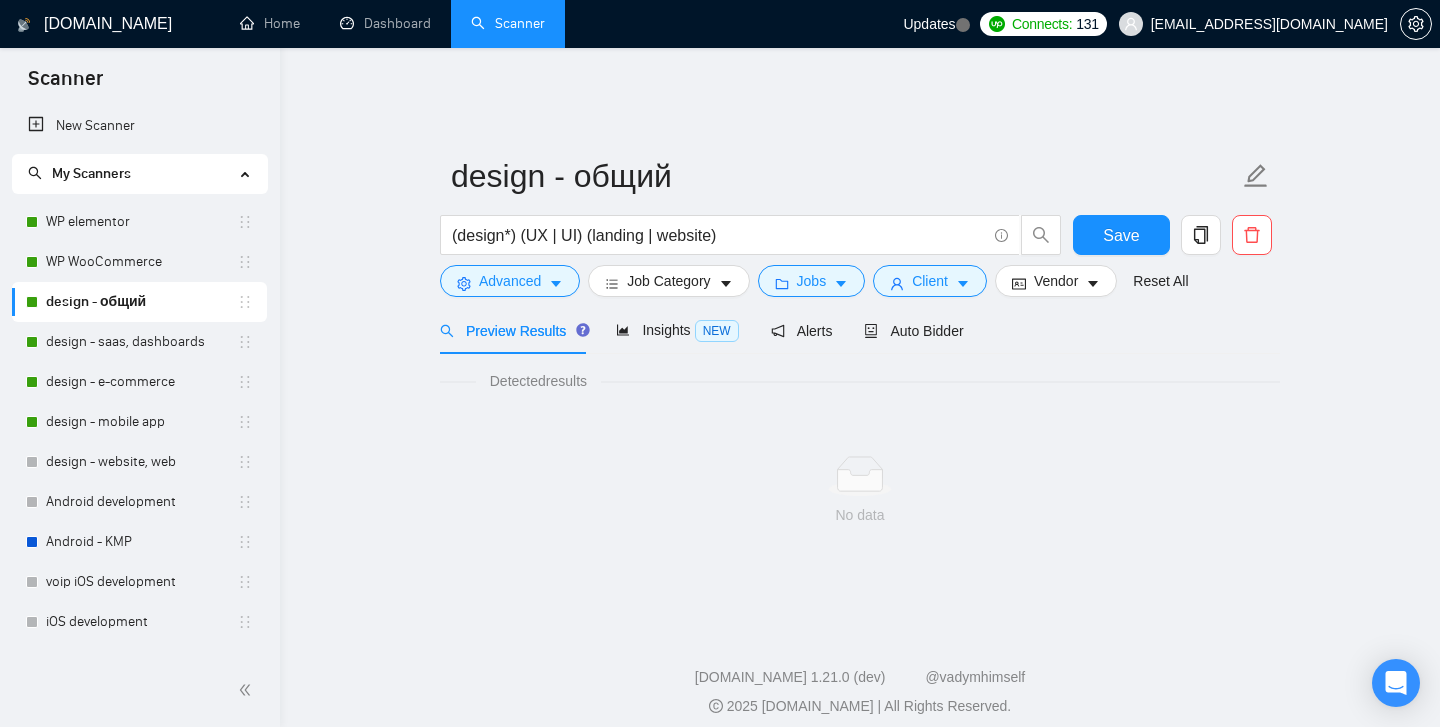 scroll, scrollTop: 0, scrollLeft: 0, axis: both 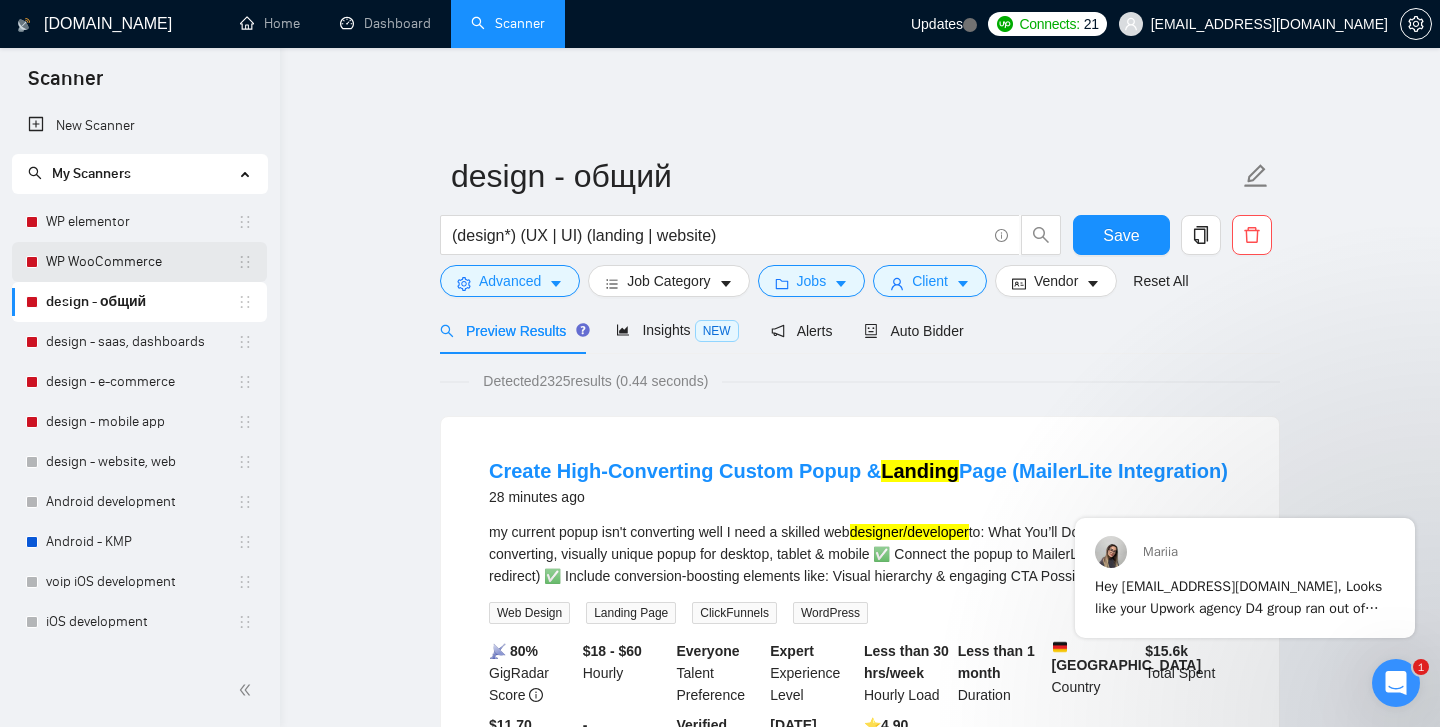 click on "WP WooCommerce" at bounding box center [141, 262] 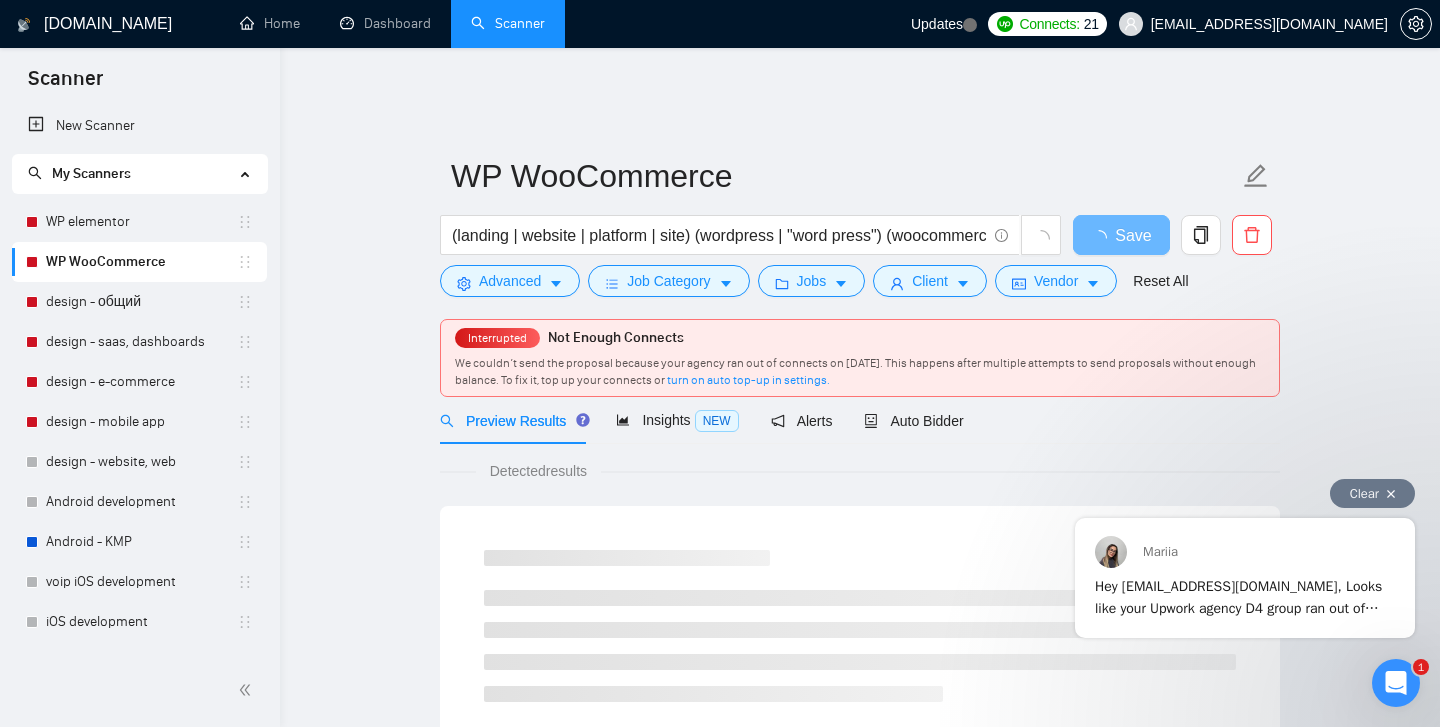click on "Clear" at bounding box center [1372, 493] 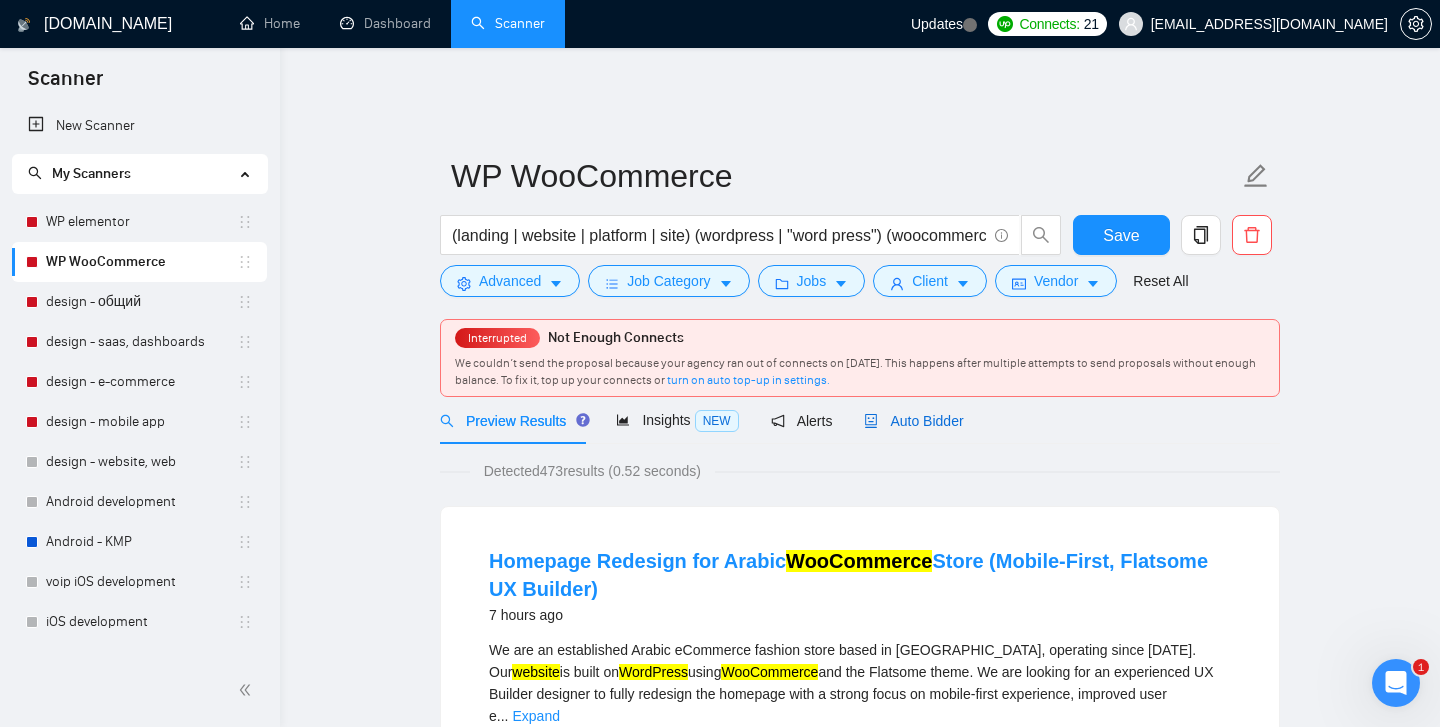 click on "Auto Bidder" at bounding box center (913, 421) 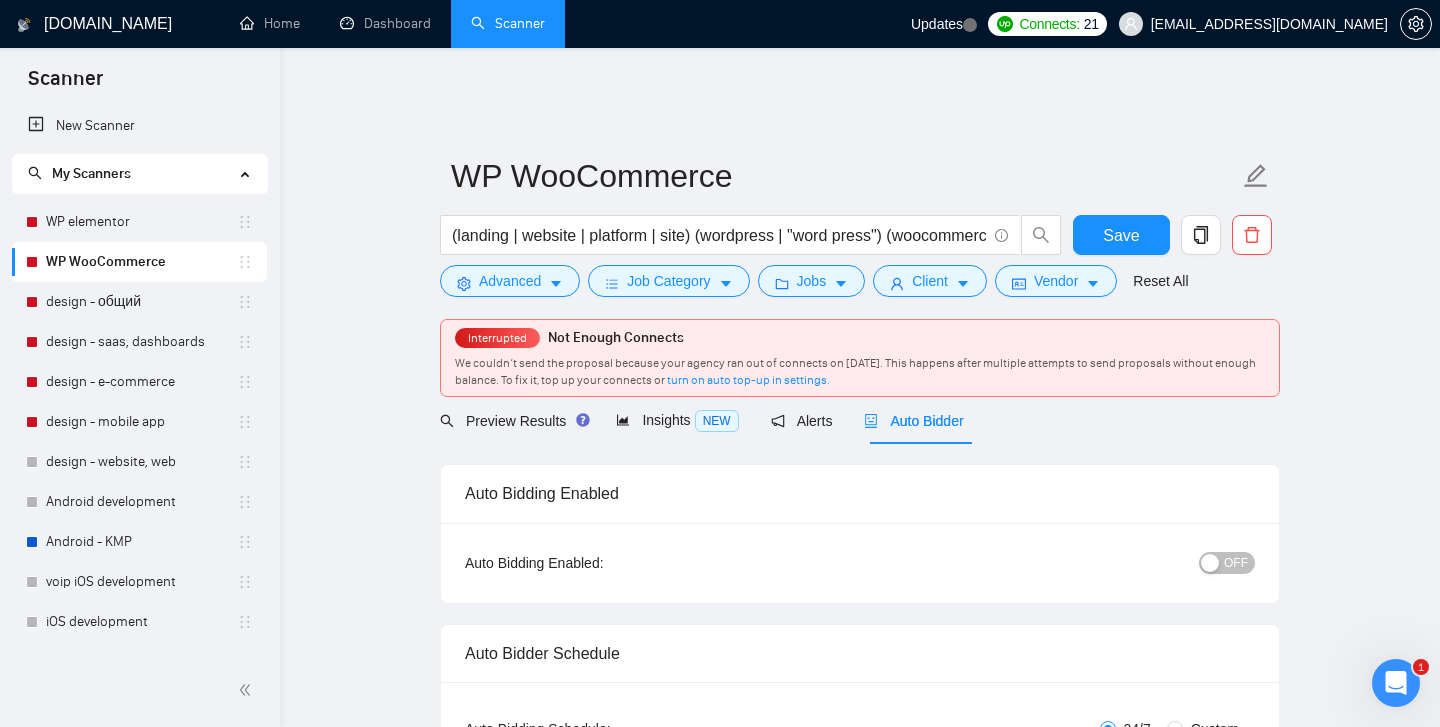 click on "OFF" at bounding box center (1236, 563) 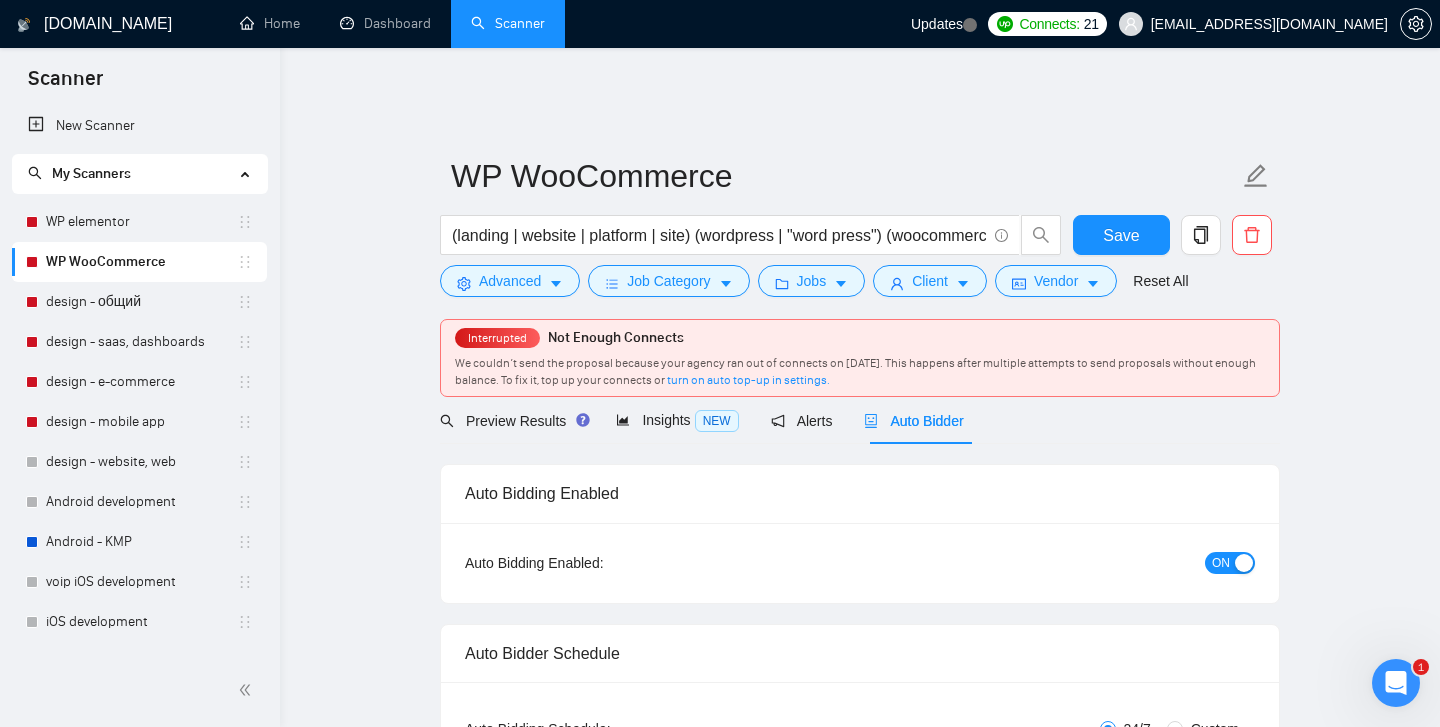 type 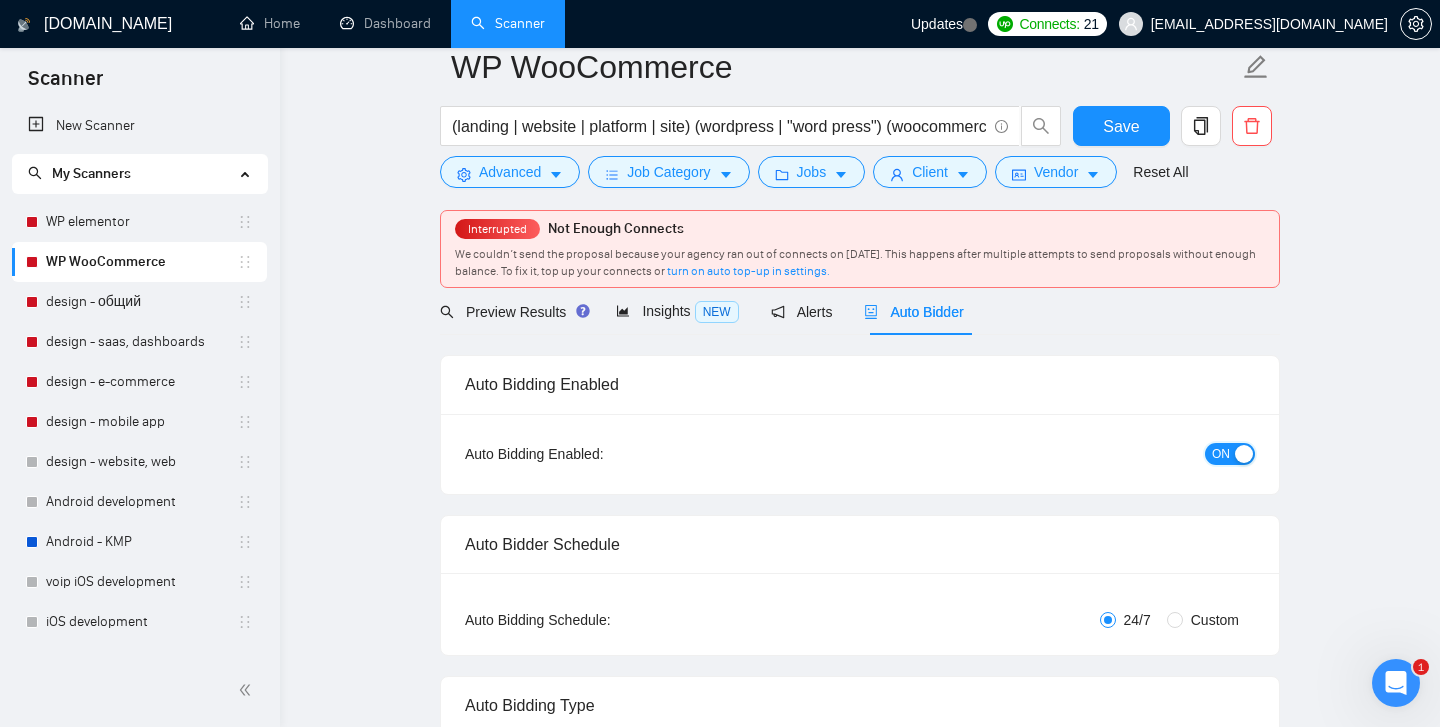 scroll, scrollTop: 0, scrollLeft: 0, axis: both 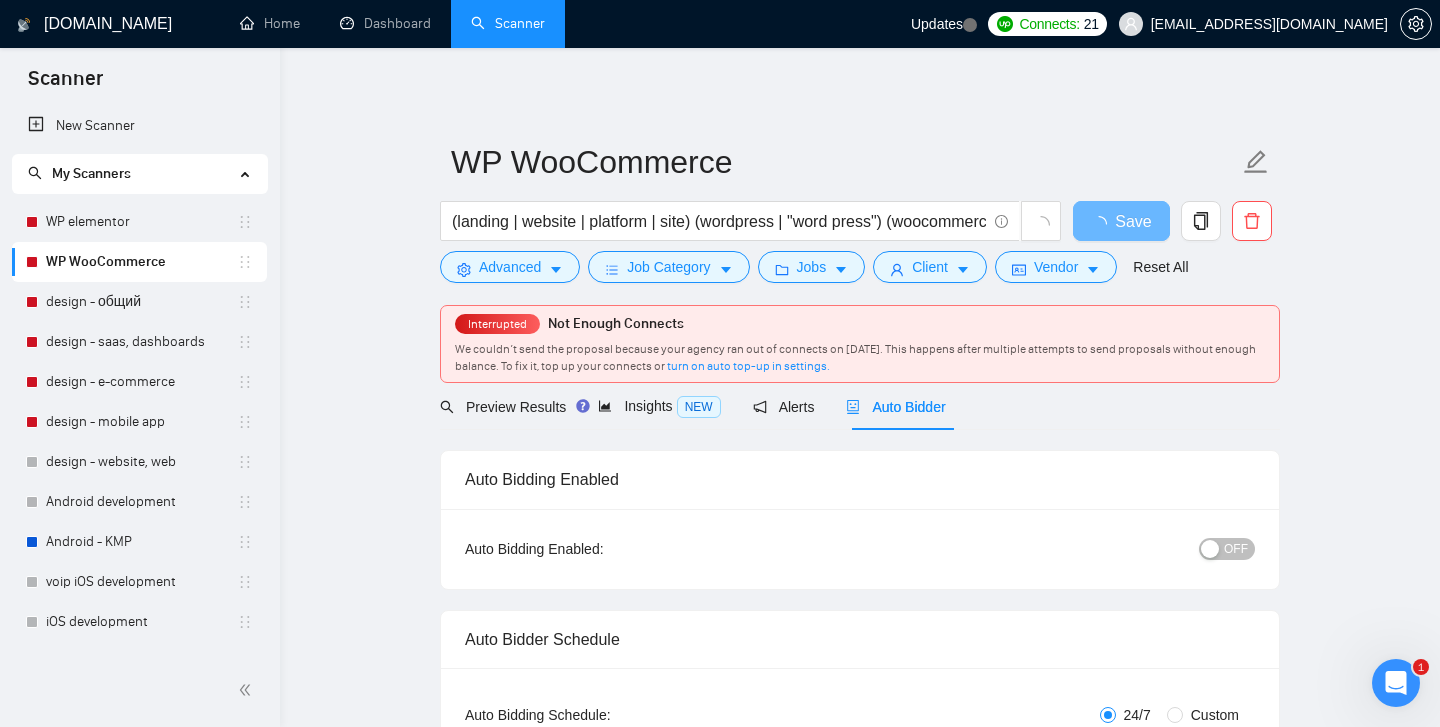 click on "OFF" at bounding box center [1236, 549] 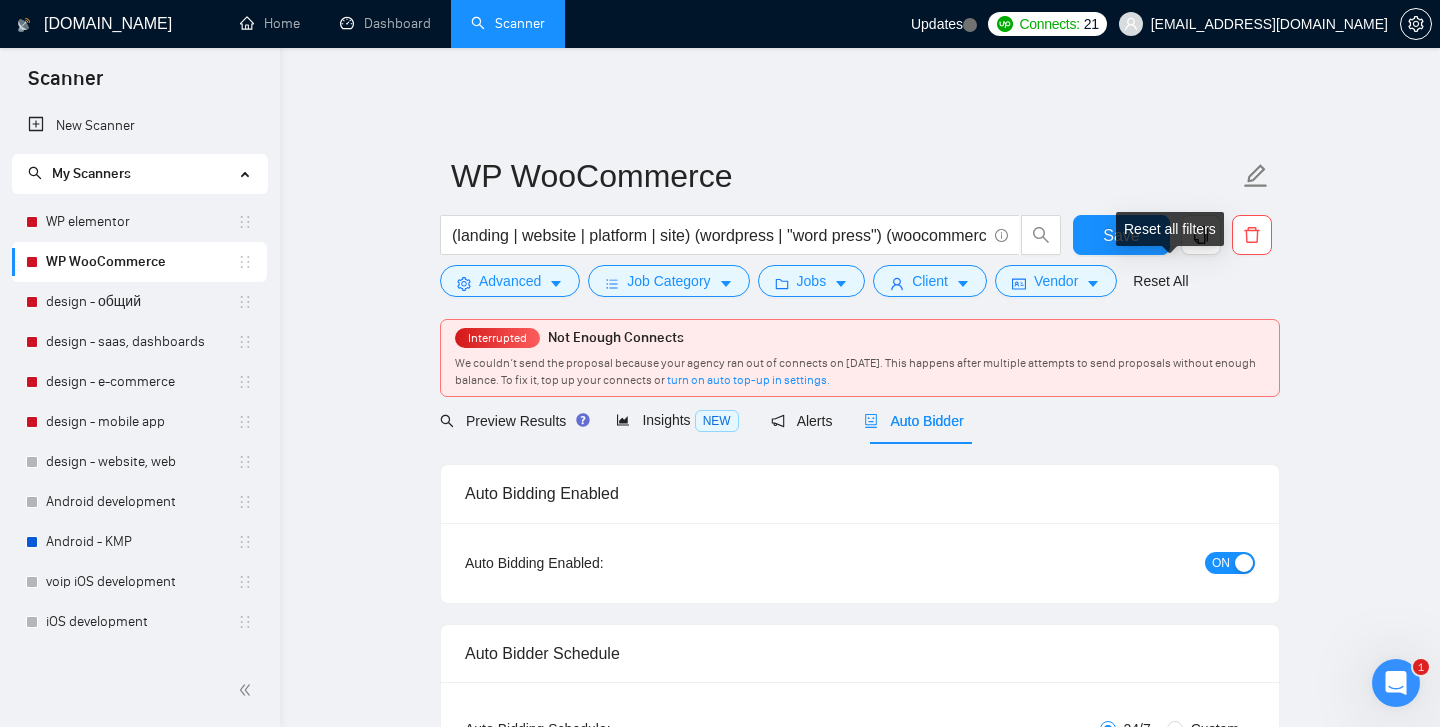 click on "Reset all filters" at bounding box center [1170, 229] 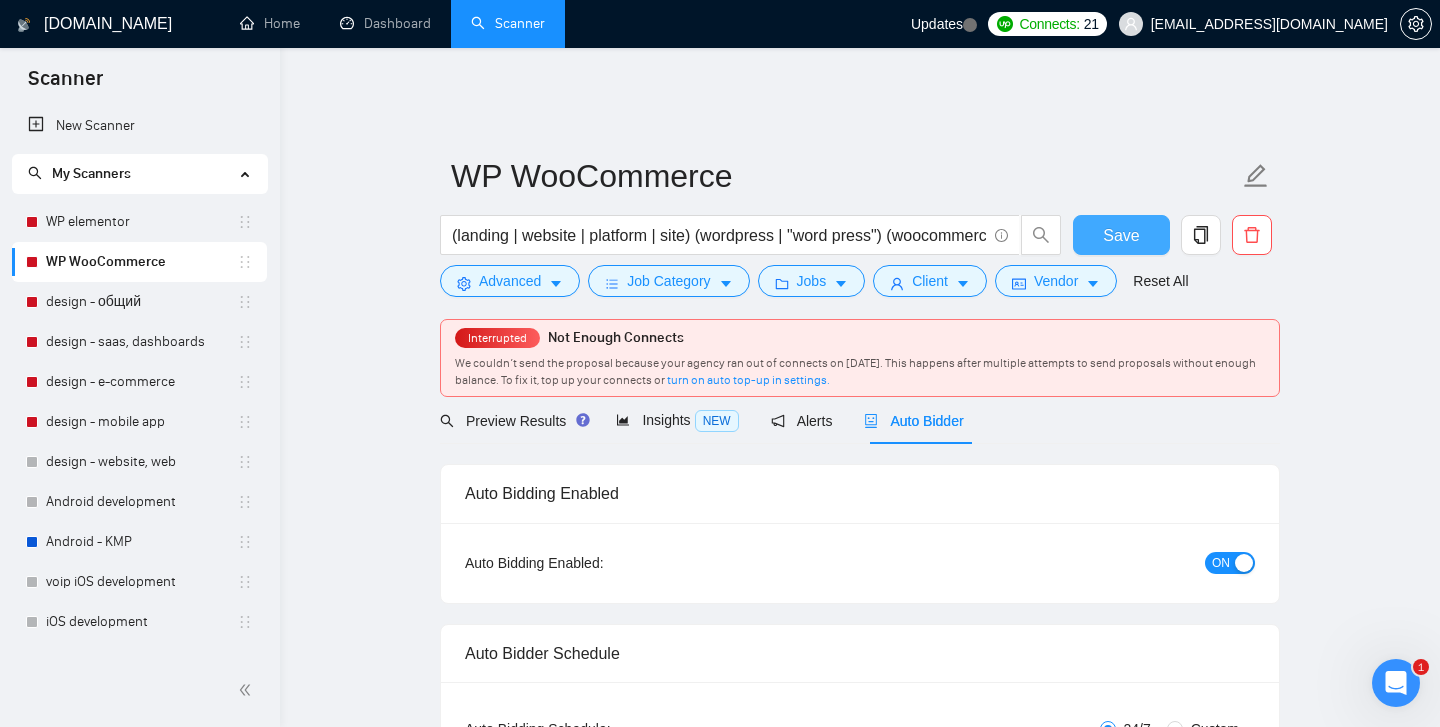 click on "Save" at bounding box center [1121, 235] 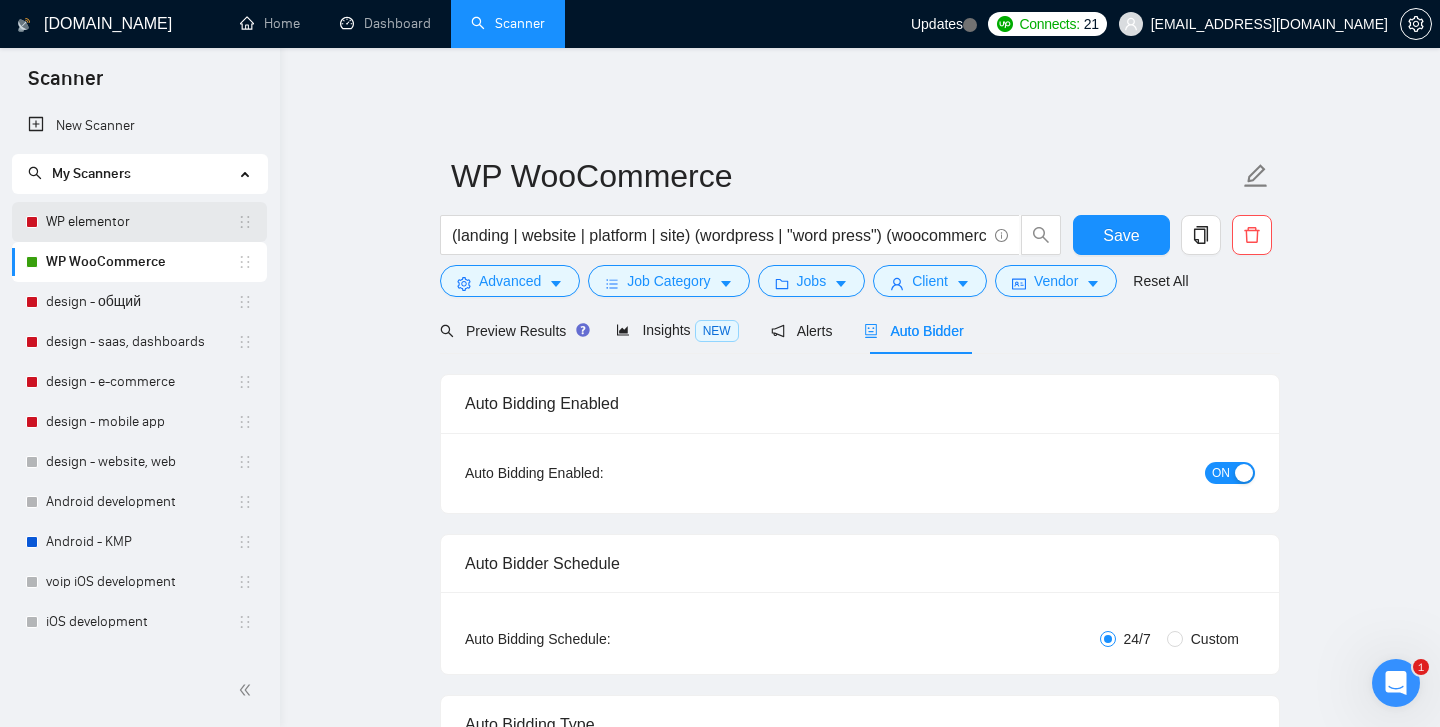 click on "WP elementor" at bounding box center [141, 222] 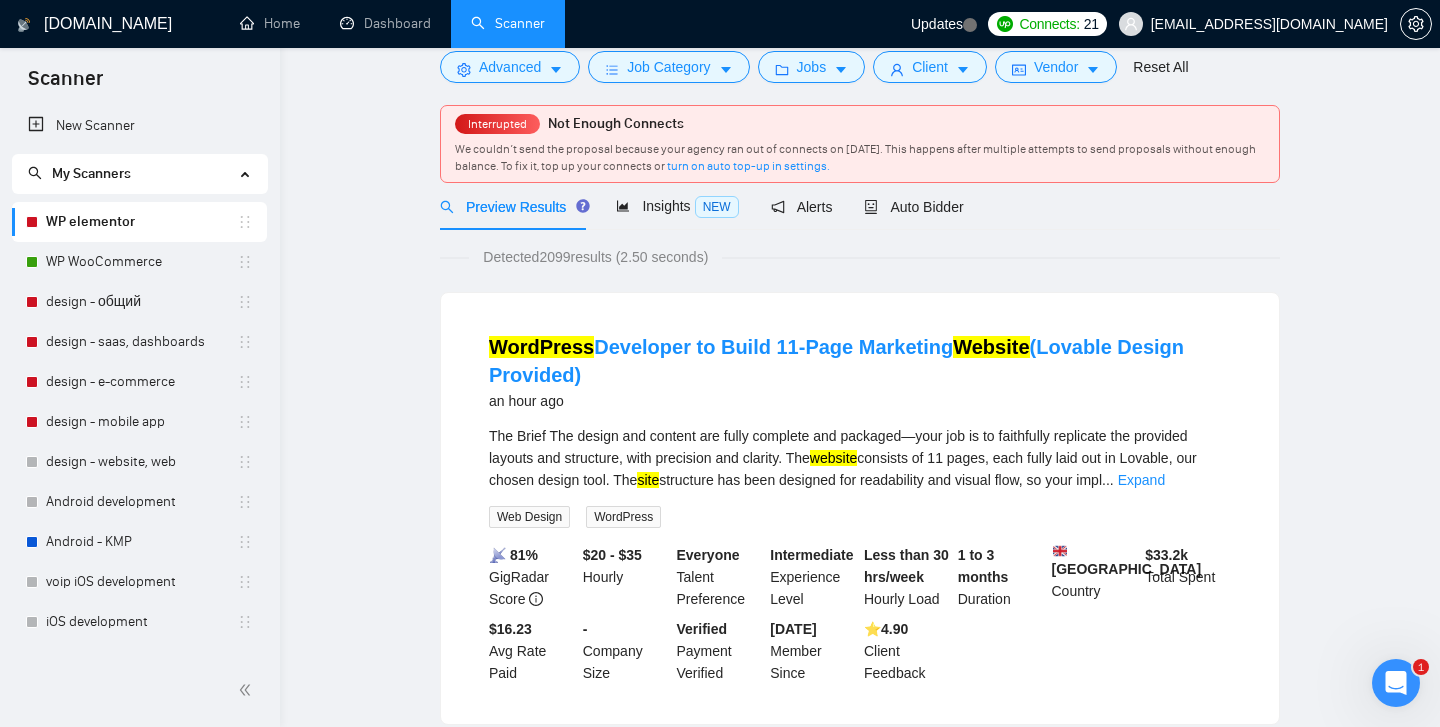 scroll, scrollTop: 0, scrollLeft: 0, axis: both 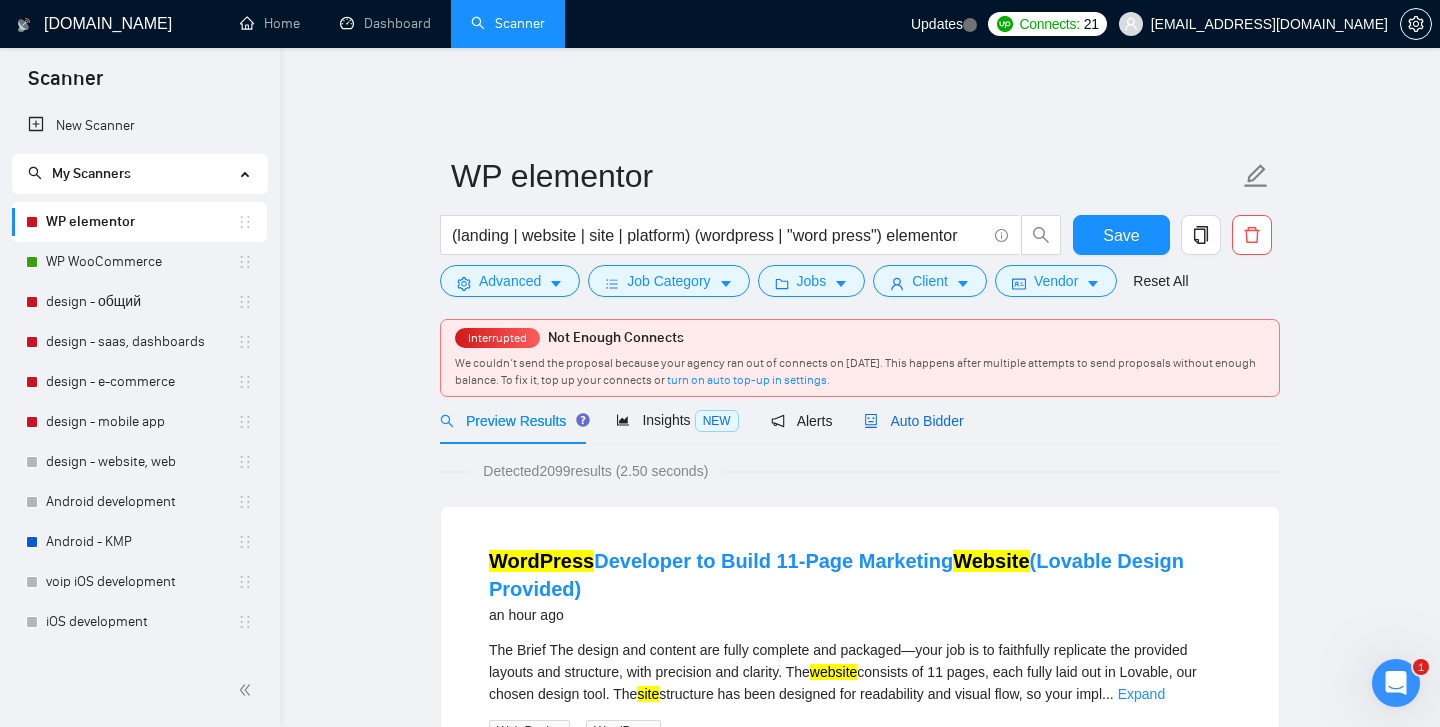click on "Auto Bidder" at bounding box center (913, 421) 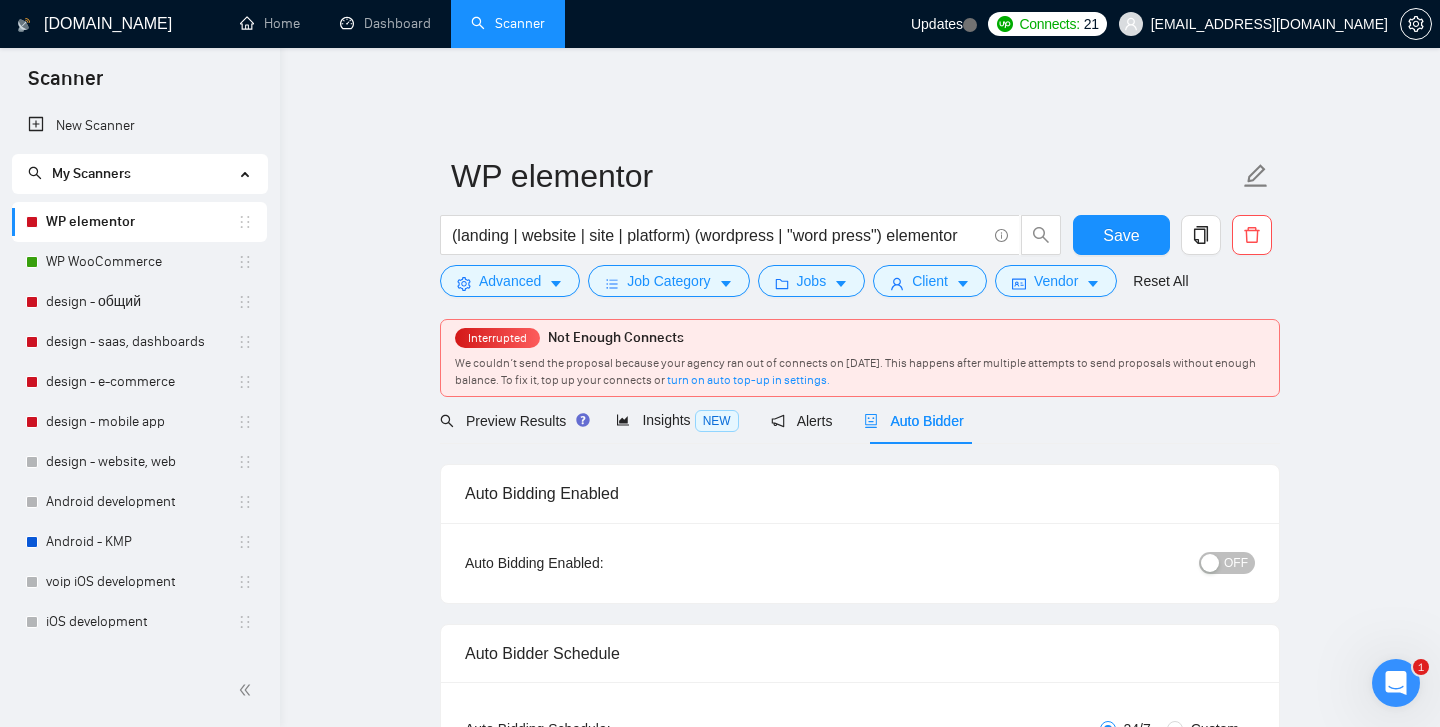 click on "OFF" at bounding box center [1236, 563] 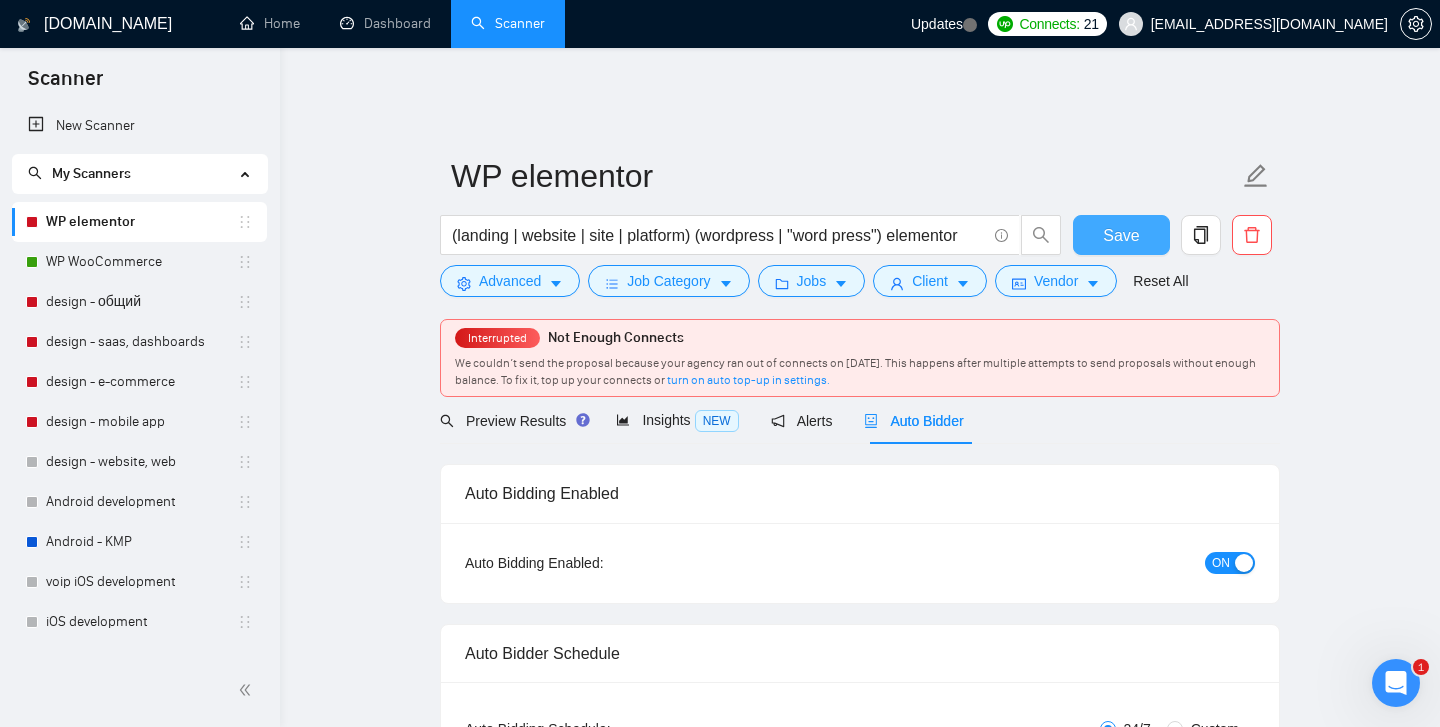 click on "Save" at bounding box center [1121, 235] 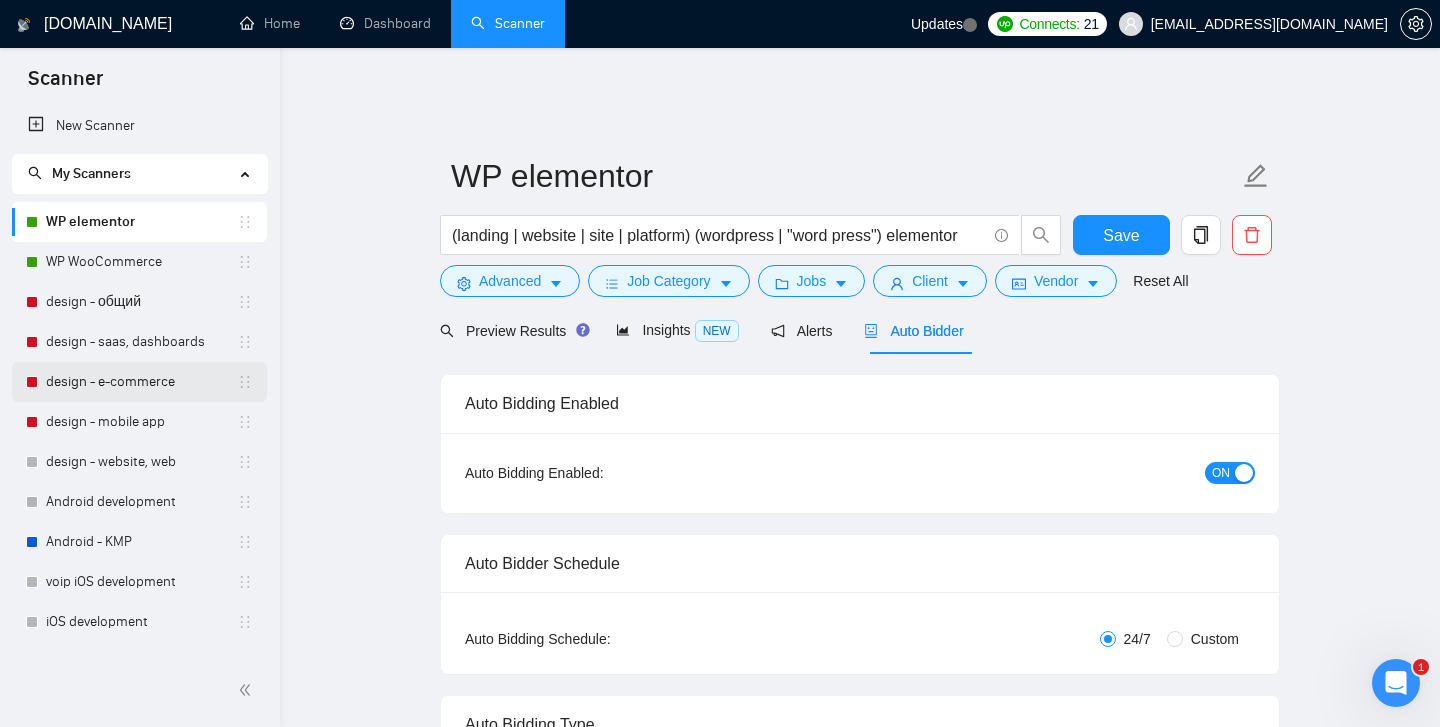 click on "design - e-commerce" at bounding box center [141, 382] 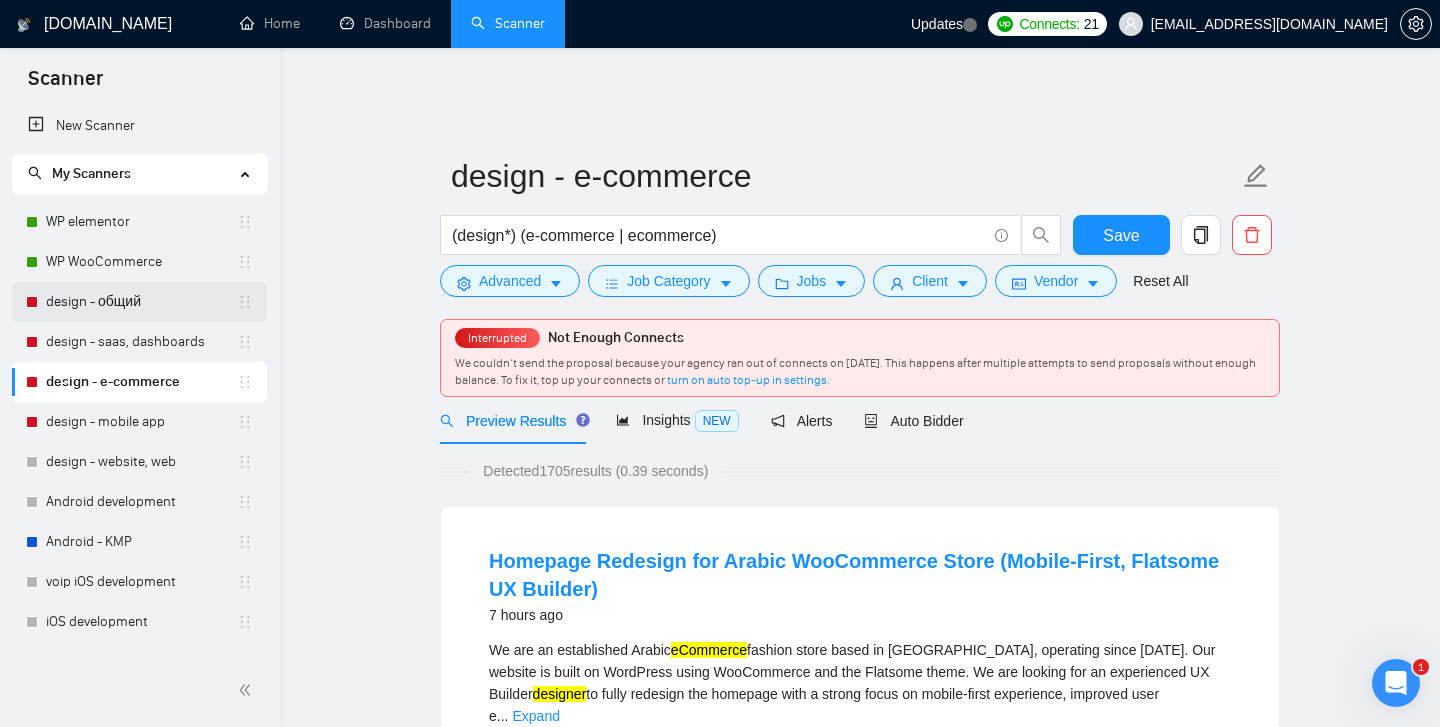 click on "design - общий" at bounding box center [141, 302] 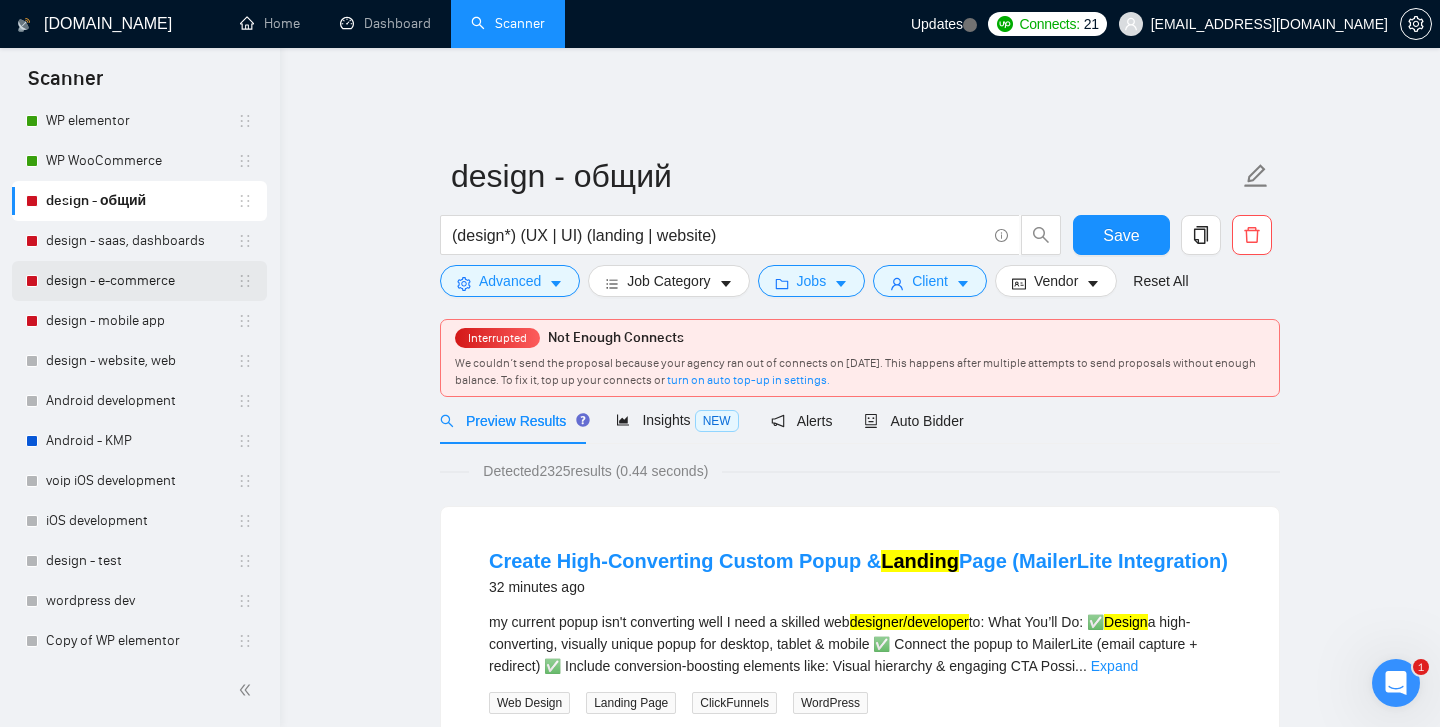 scroll, scrollTop: 108, scrollLeft: 0, axis: vertical 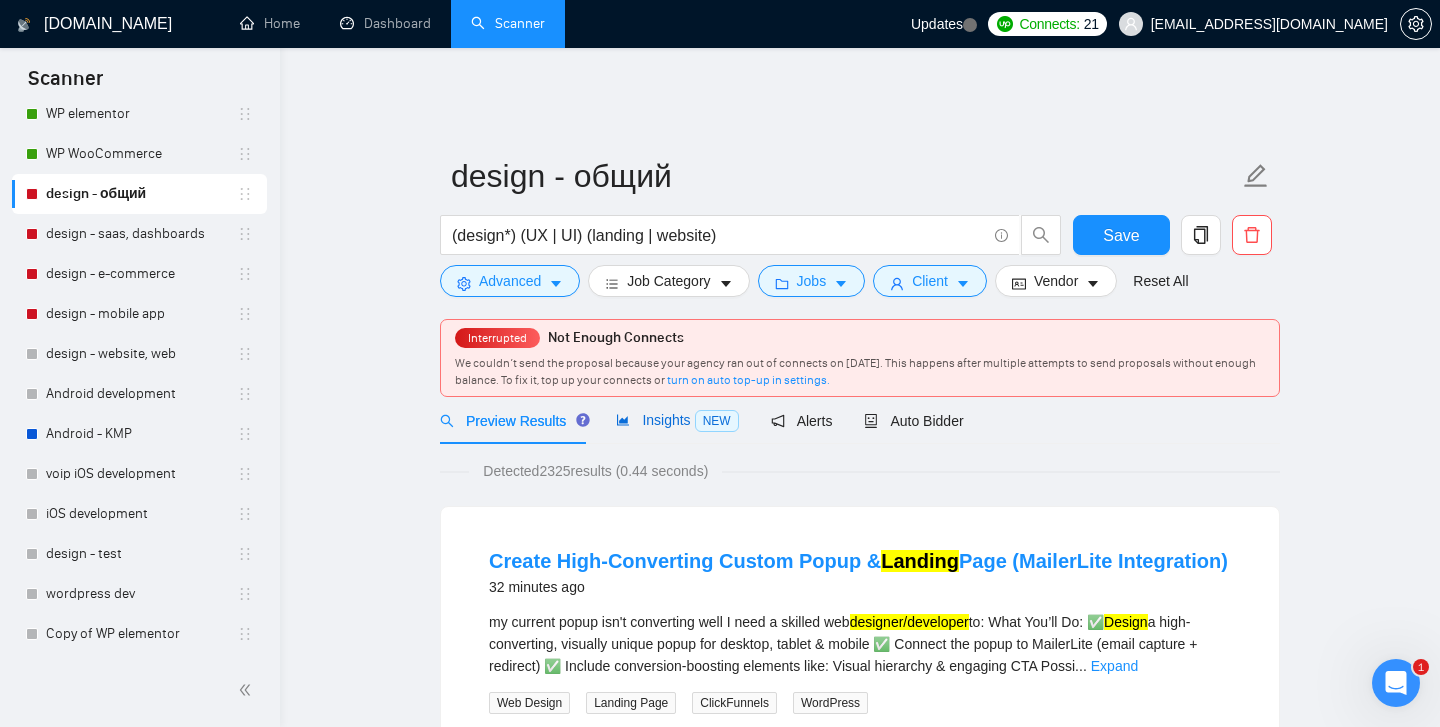 click on "Insights NEW" at bounding box center [677, 420] 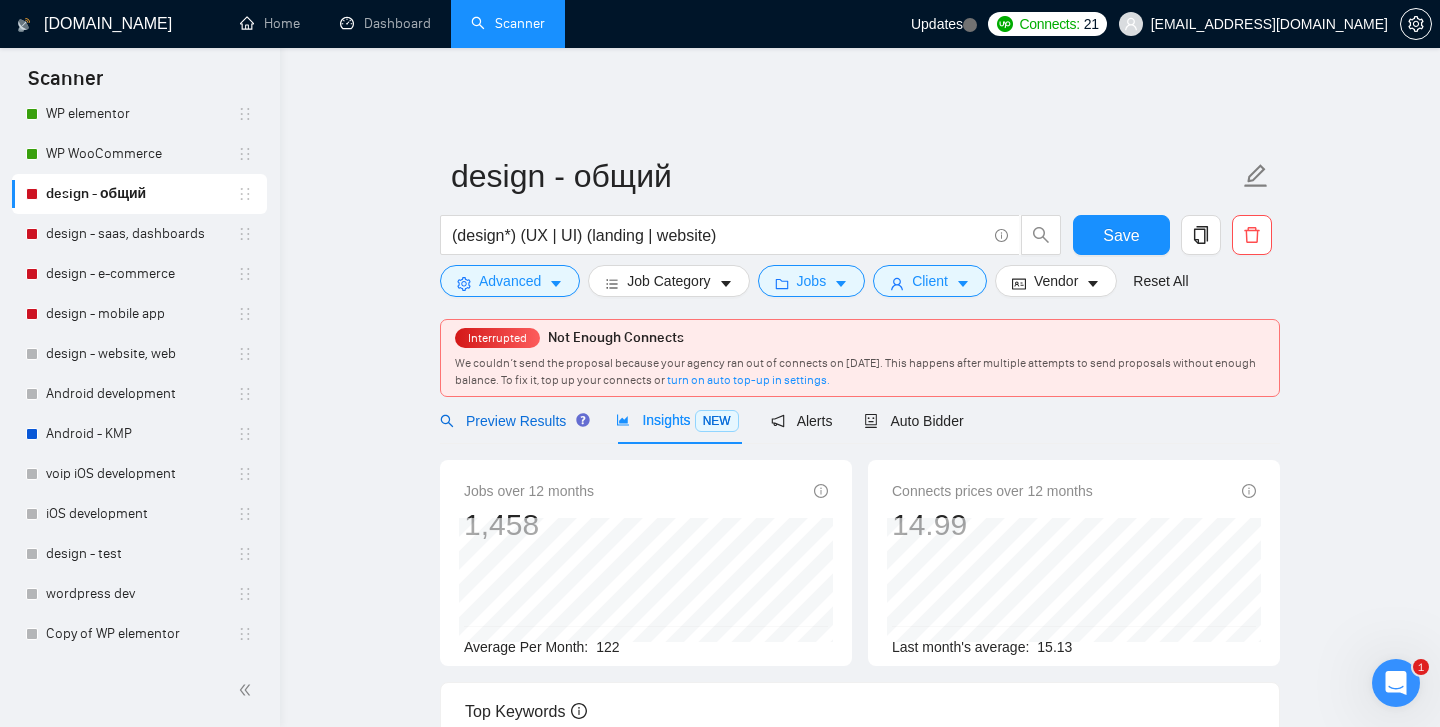 click on "Preview Results" at bounding box center [512, 421] 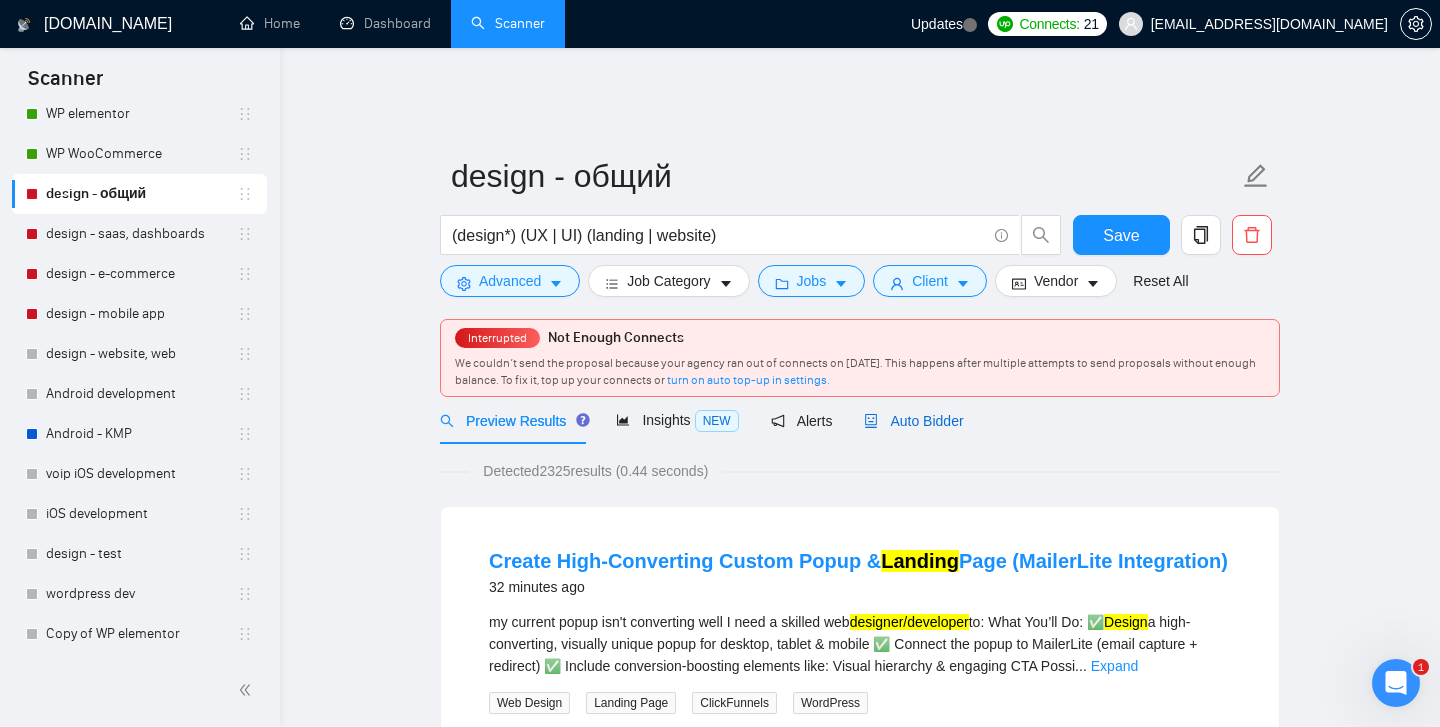 click on "Auto Bidder" at bounding box center (913, 421) 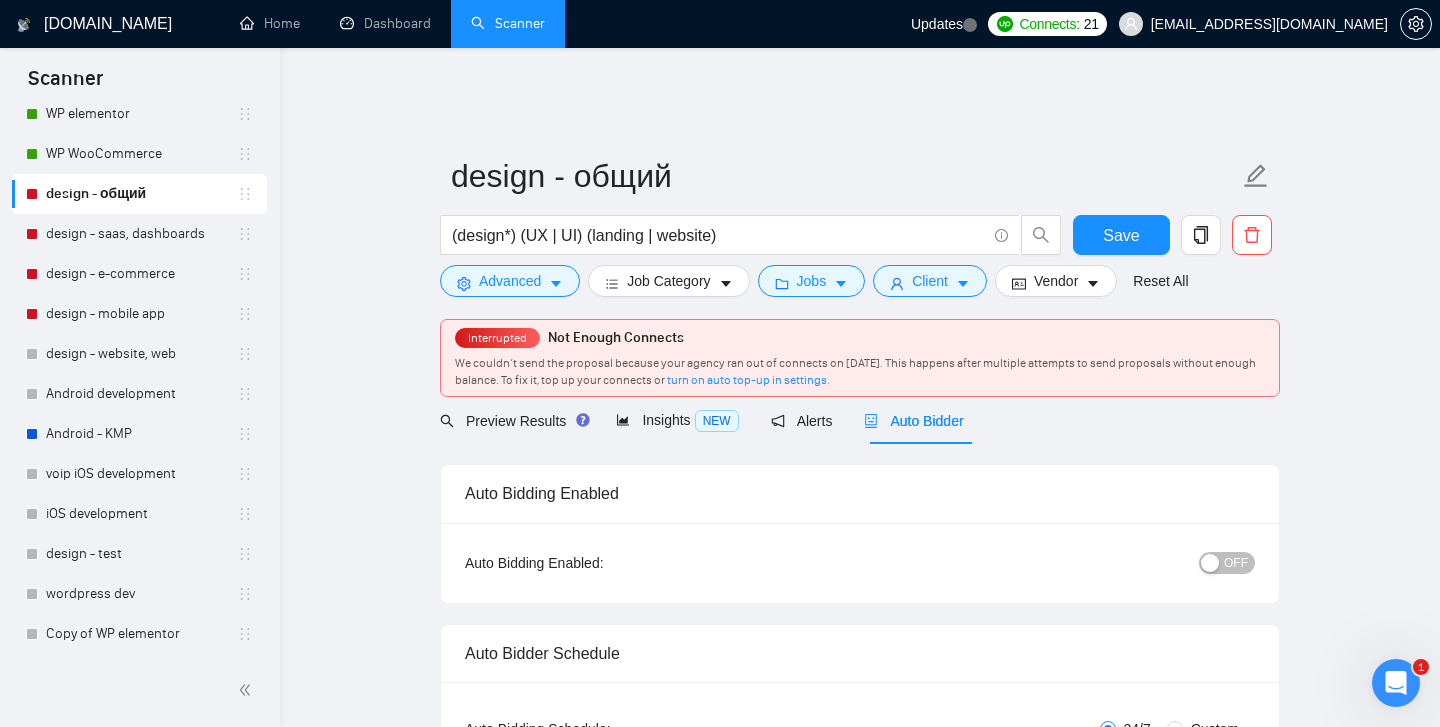 click on "OFF" at bounding box center [1227, 563] 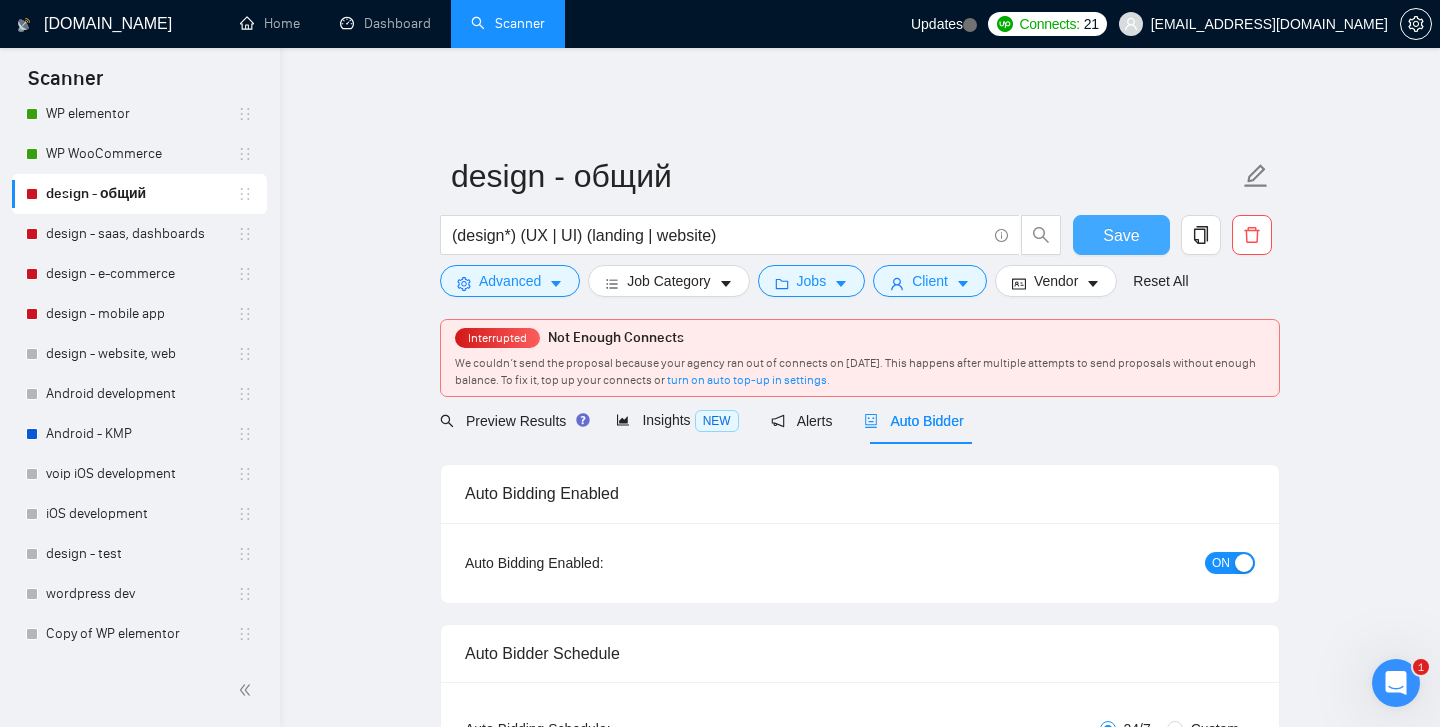 click on "Save" at bounding box center (1121, 235) 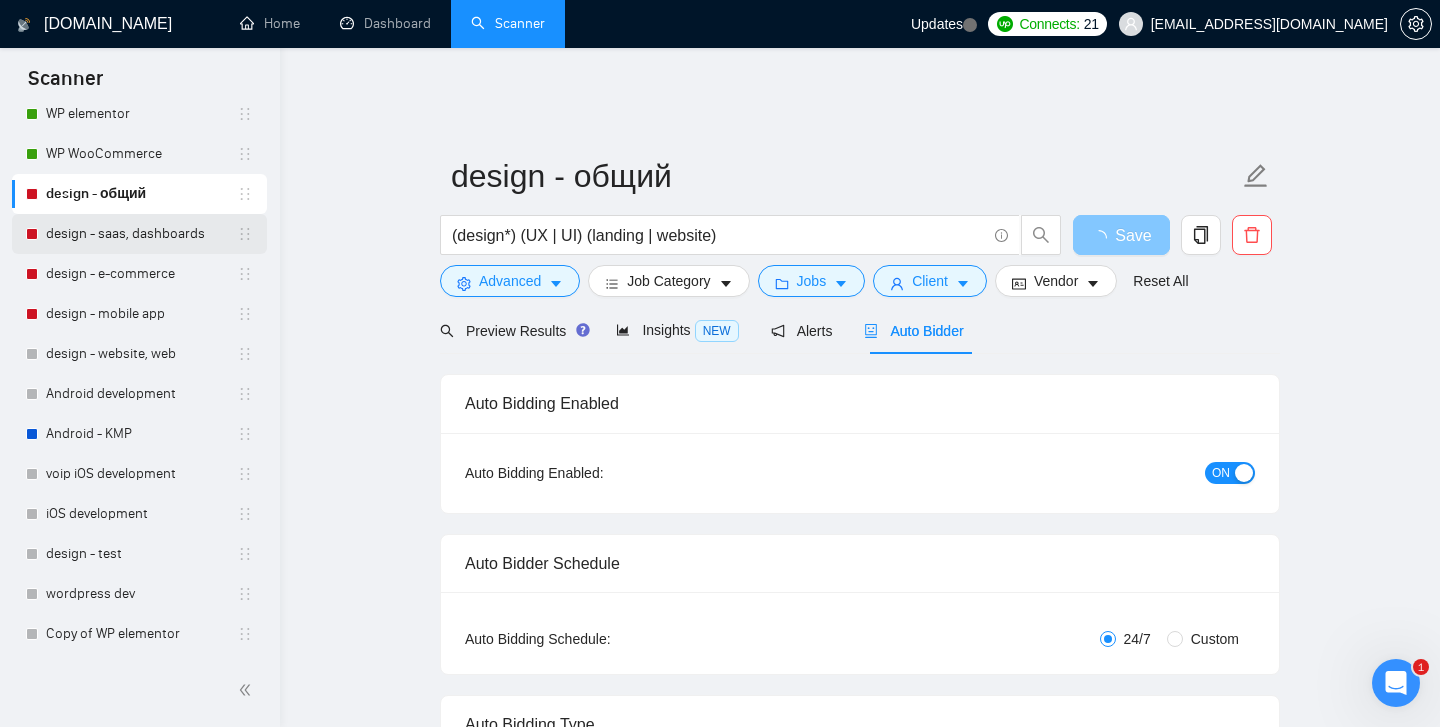 scroll, scrollTop: 0, scrollLeft: 0, axis: both 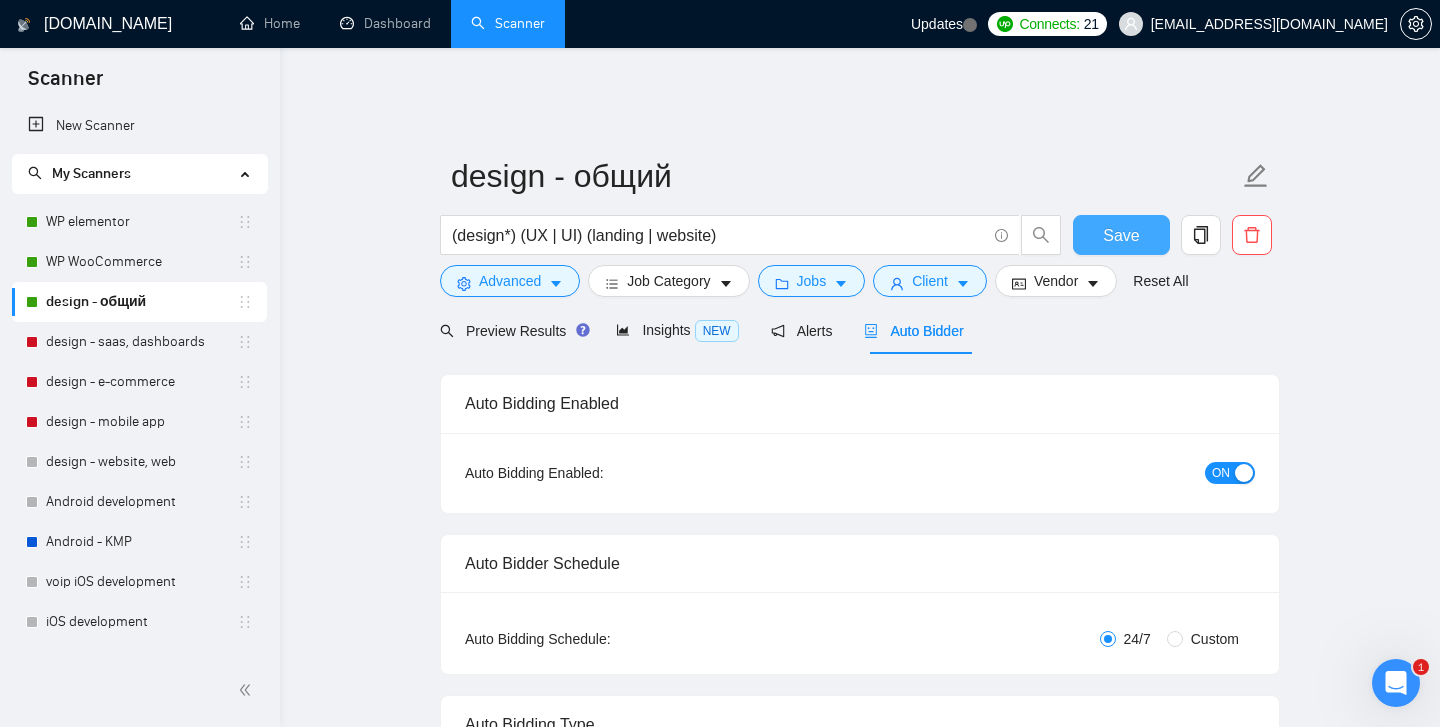 type 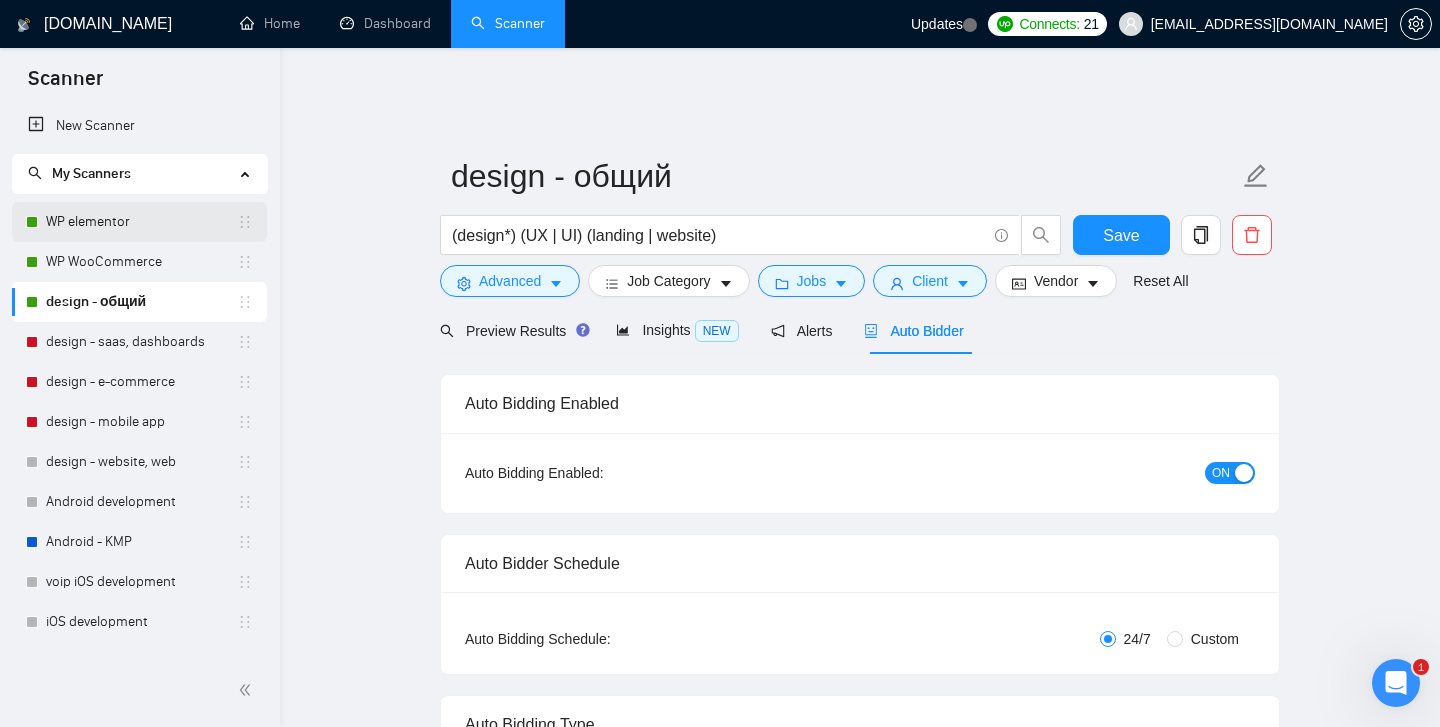 click on "WP elementor" at bounding box center (141, 222) 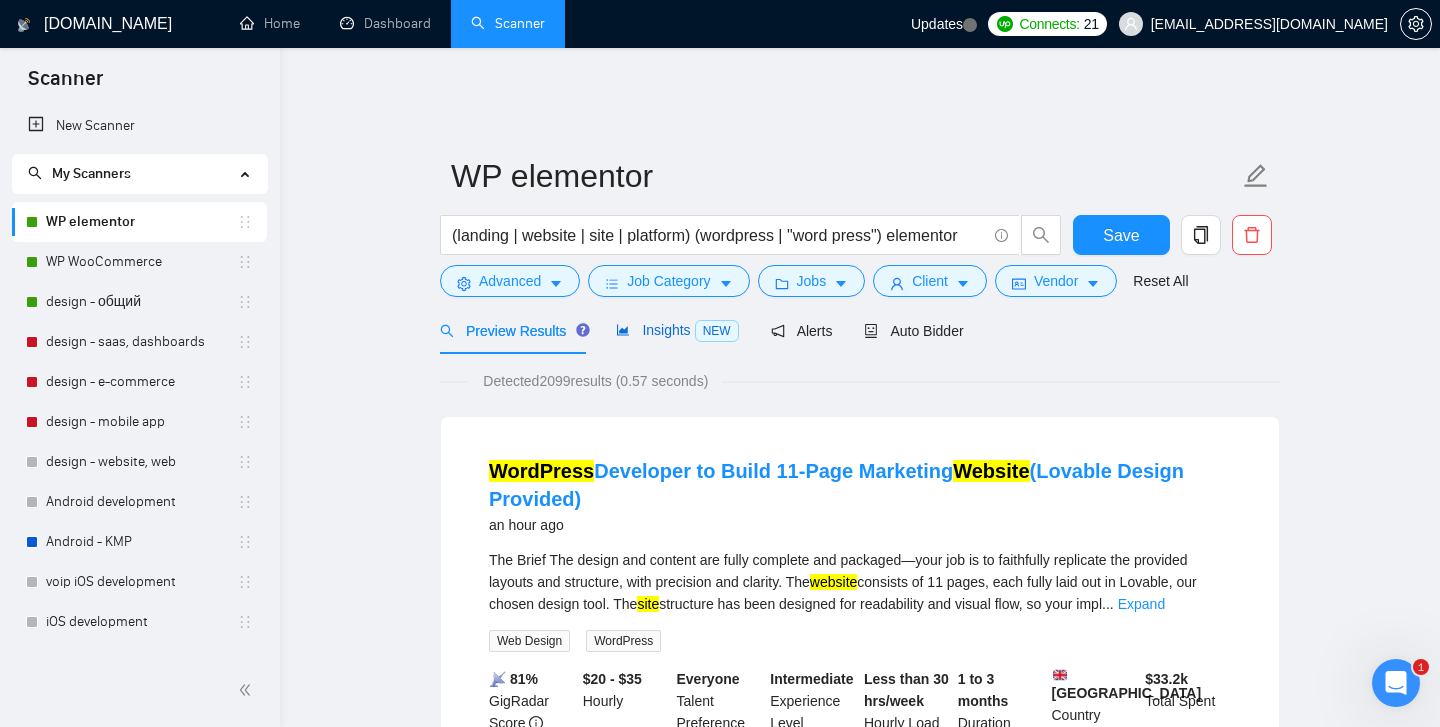 click on "Insights NEW" at bounding box center (677, 330) 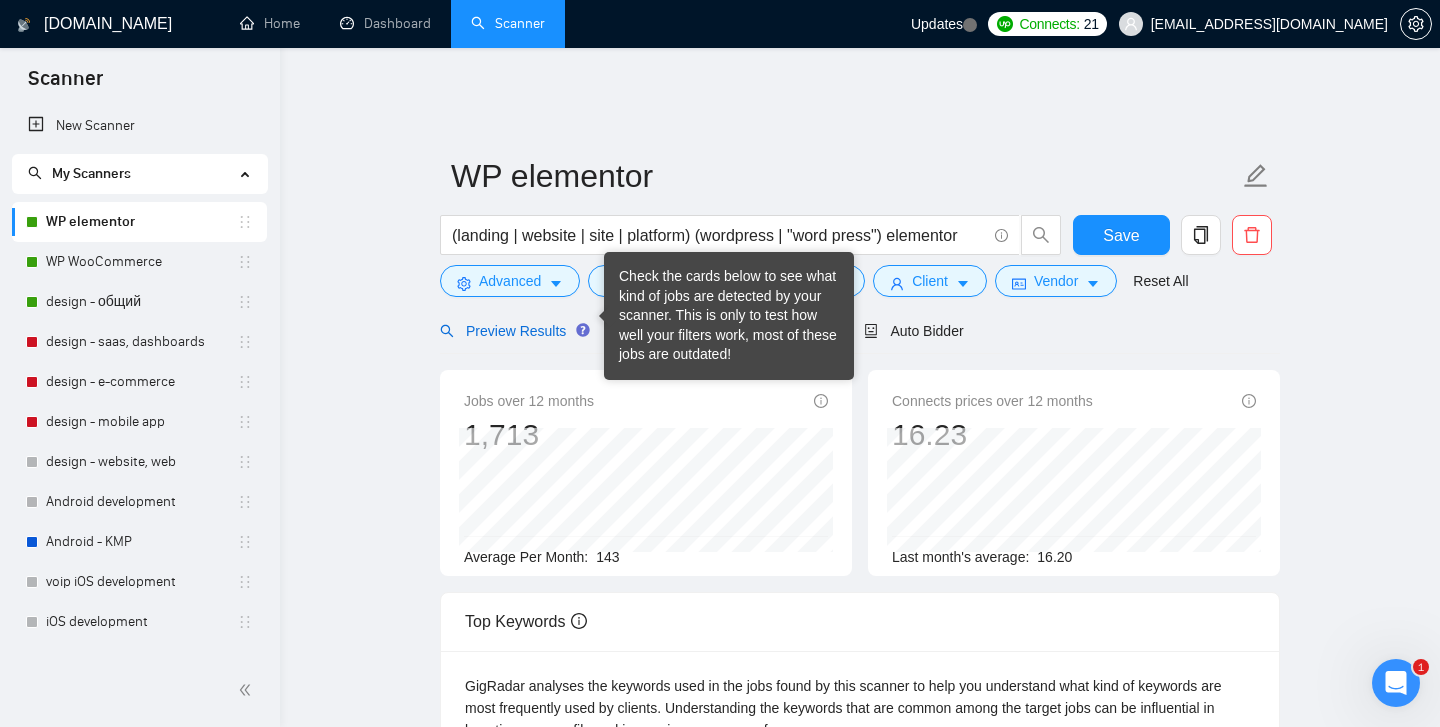 click on "Preview Results" at bounding box center (512, 331) 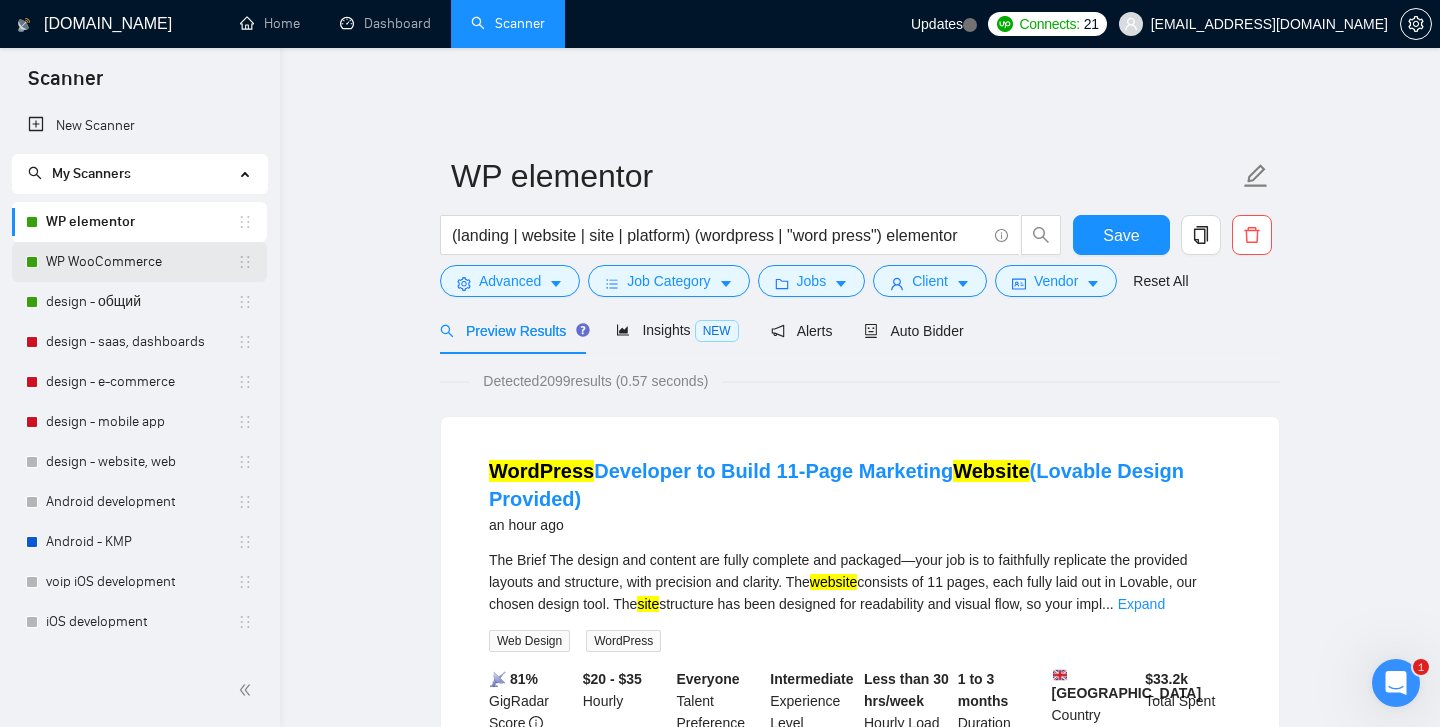click on "WP WooCommerce" at bounding box center (141, 262) 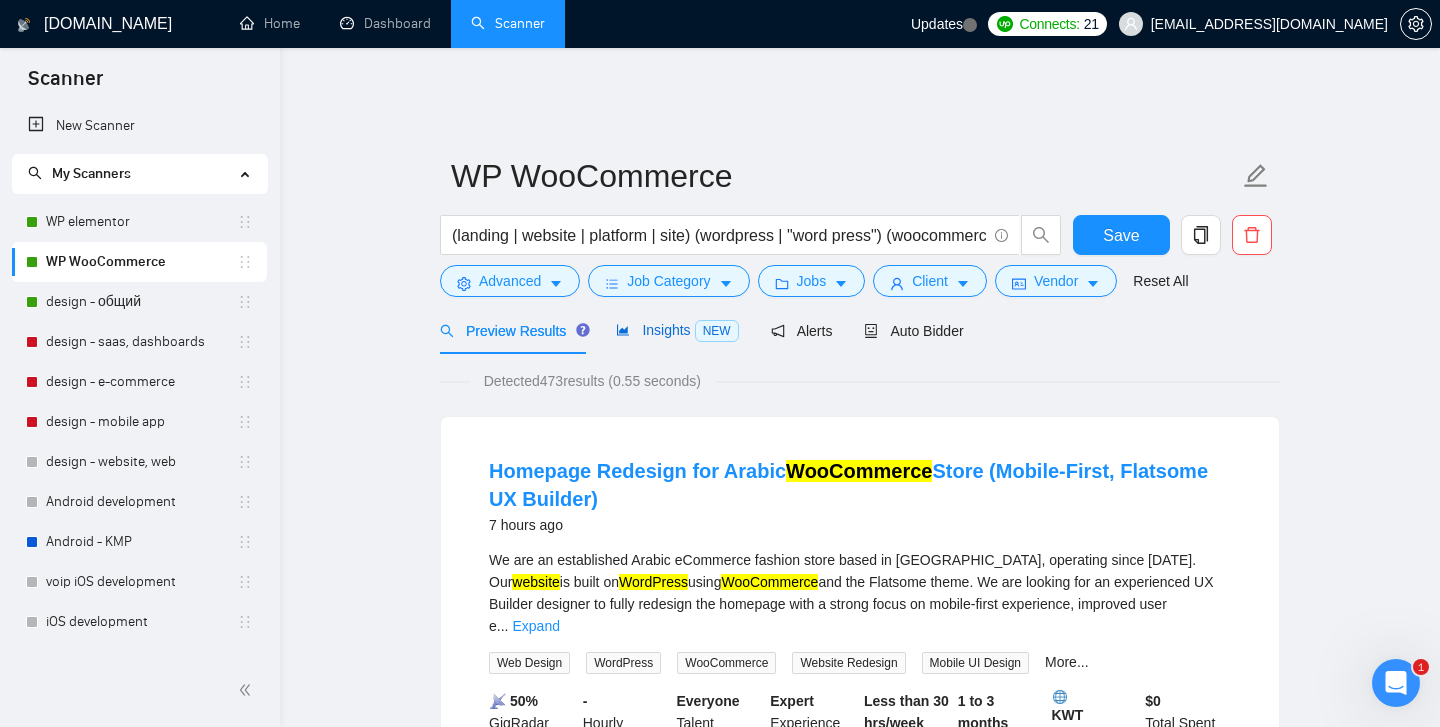 click on "Insights NEW" at bounding box center [677, 330] 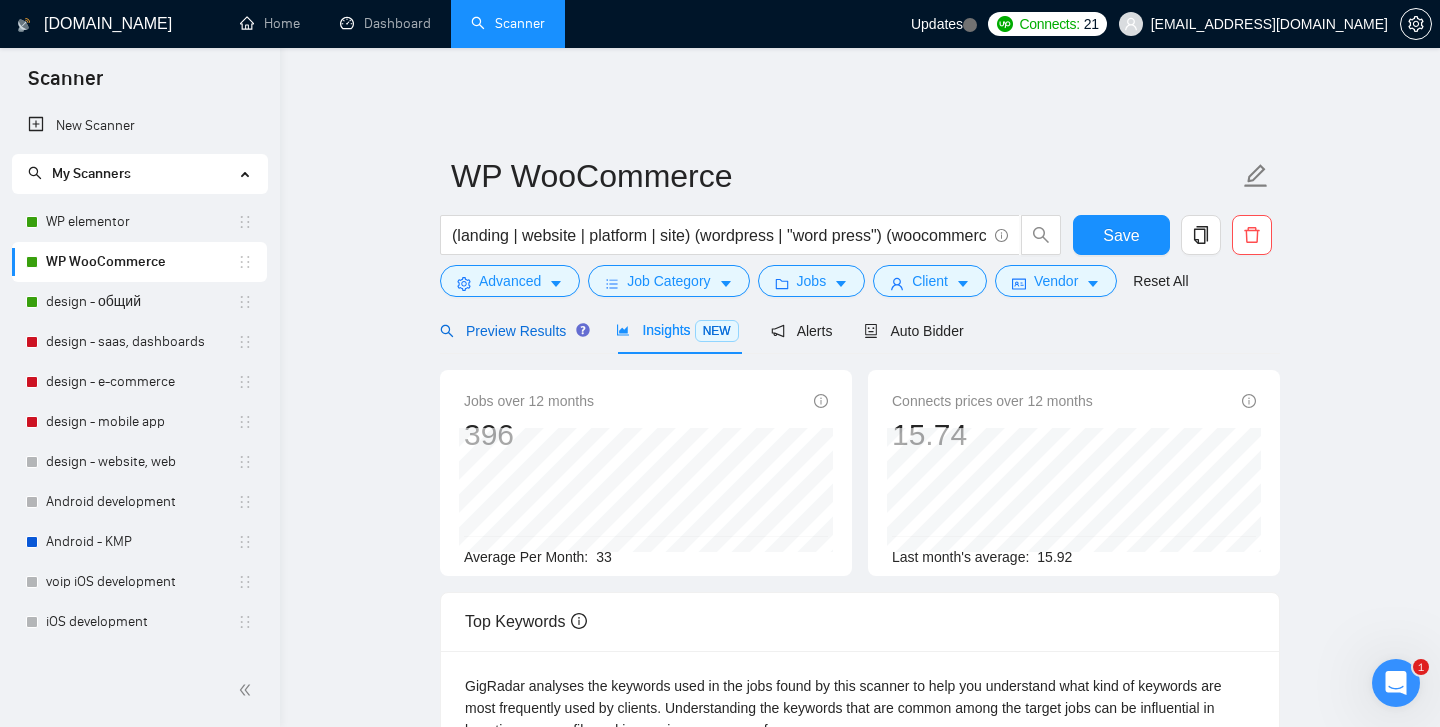 click on "Preview Results" at bounding box center (512, 331) 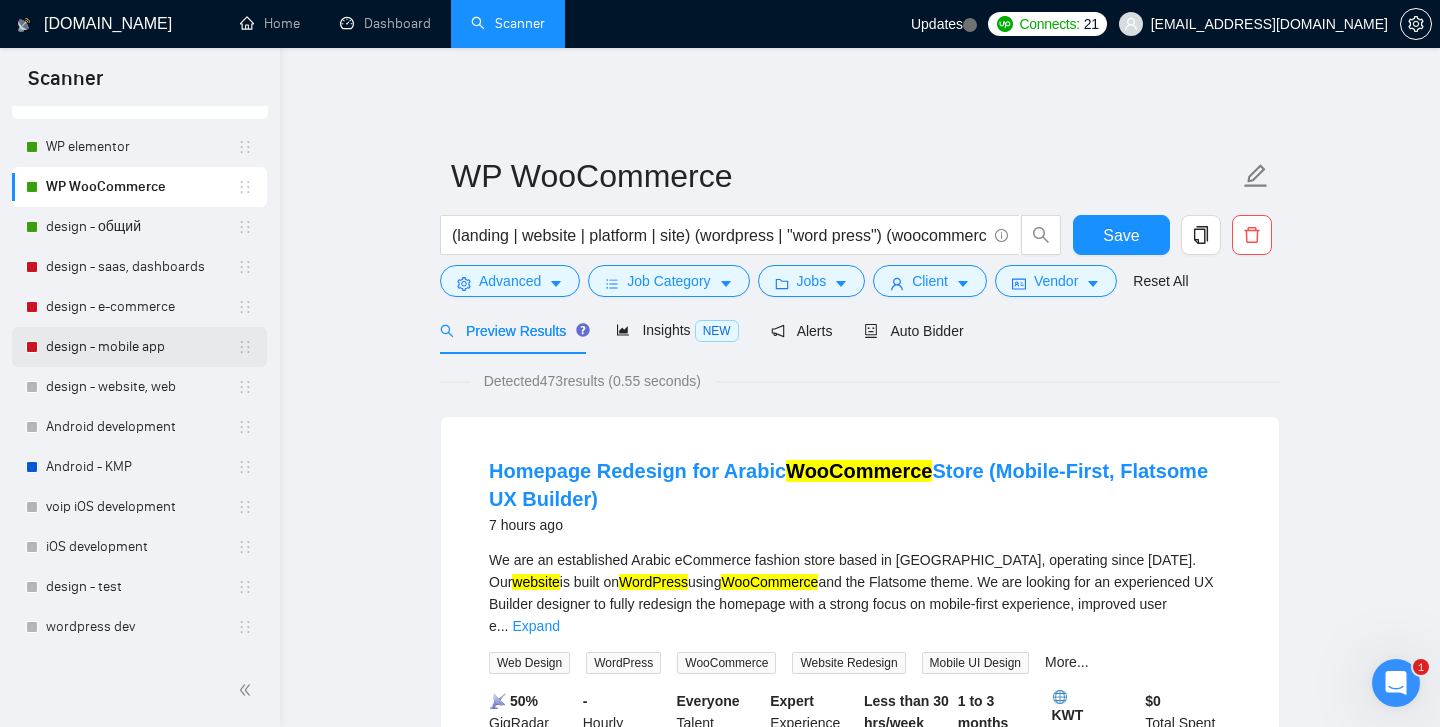 scroll, scrollTop: 108, scrollLeft: 0, axis: vertical 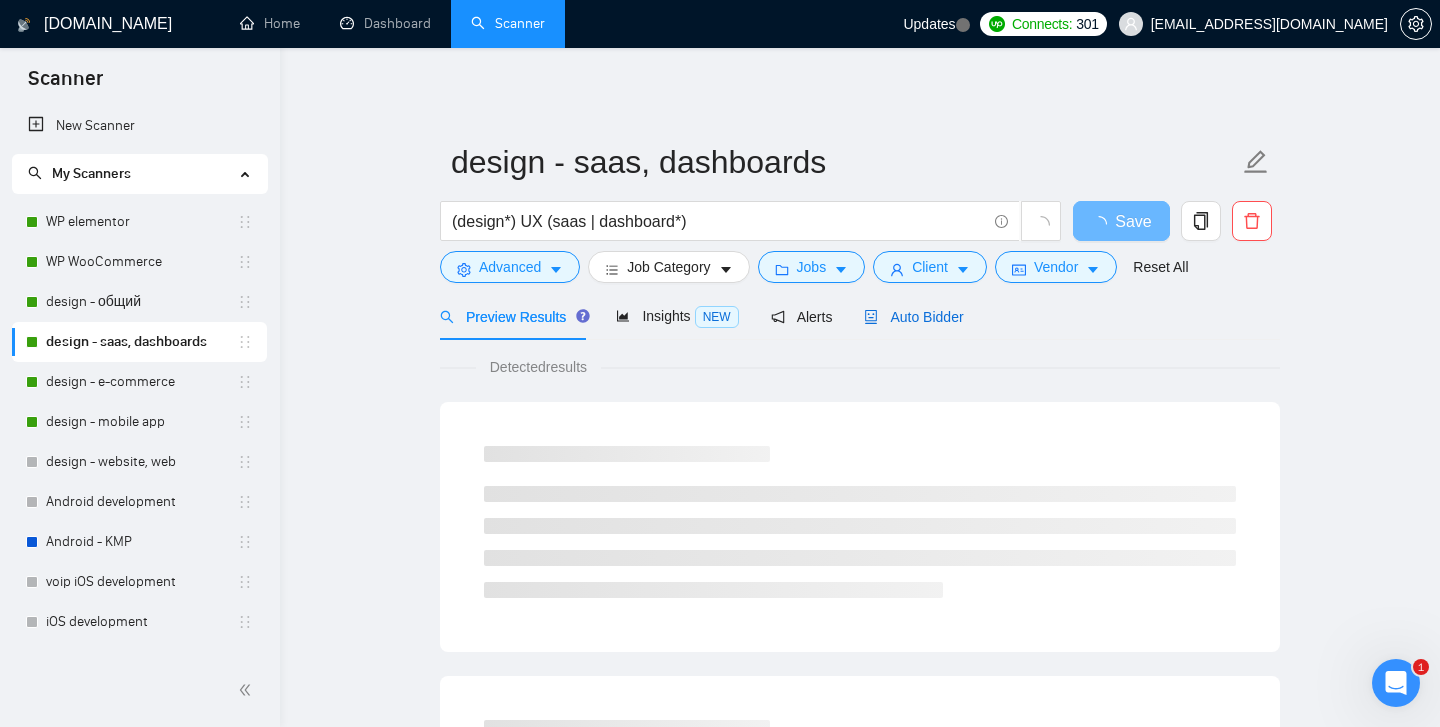 click on "Auto Bidder" at bounding box center [913, 317] 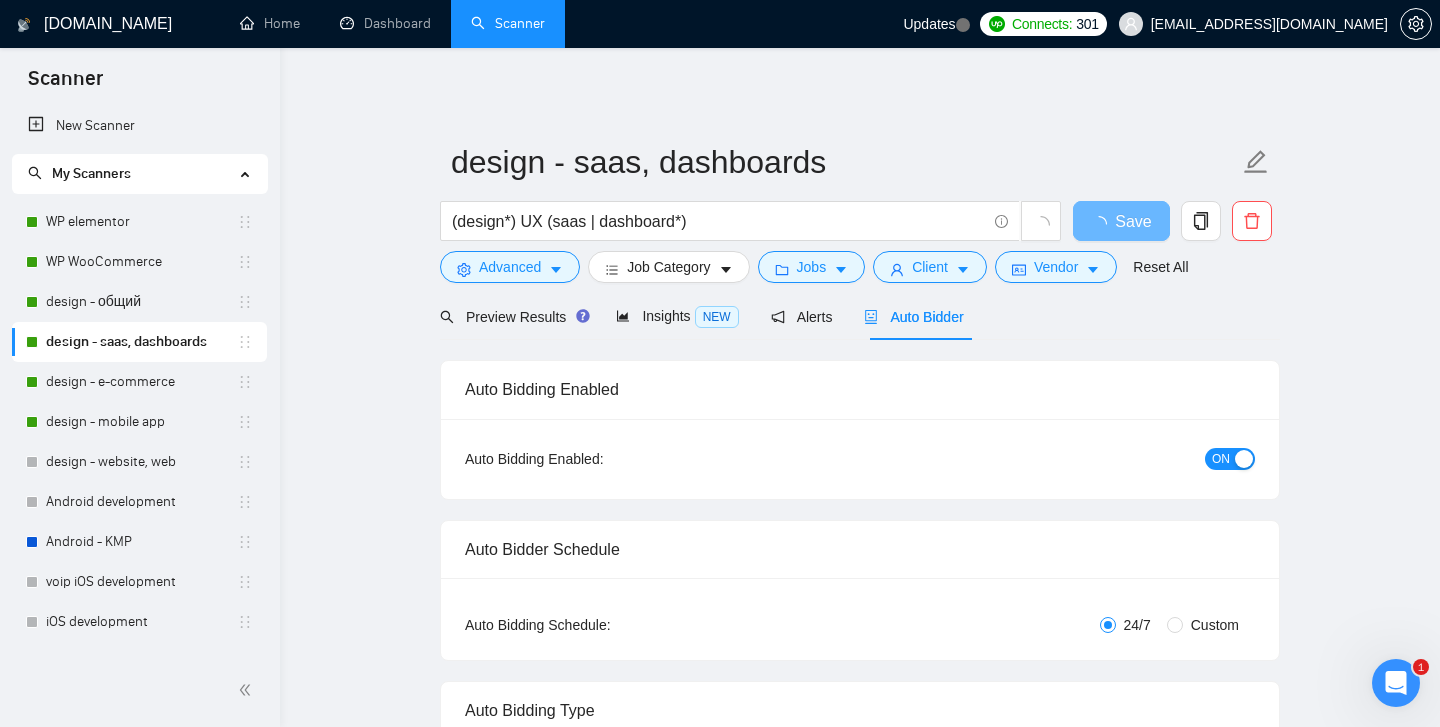 type 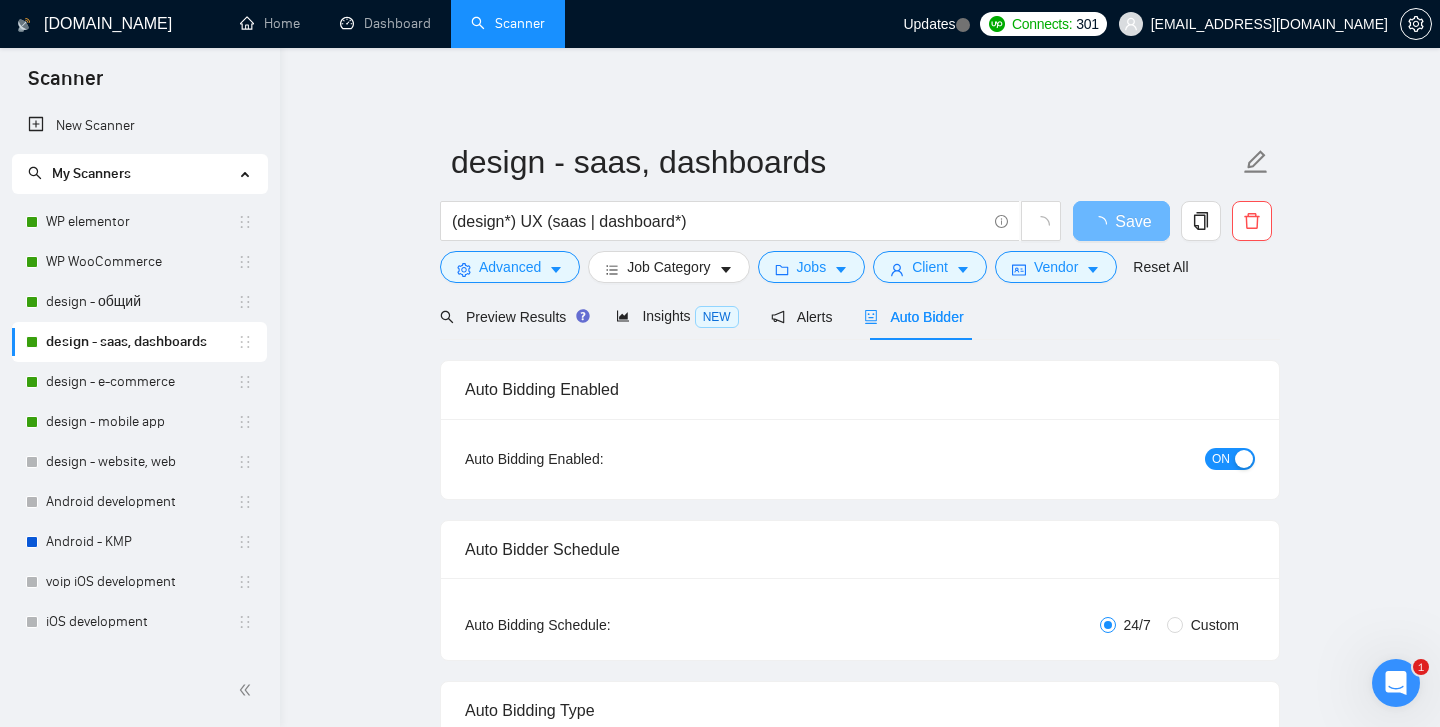 click at bounding box center [1244, 459] 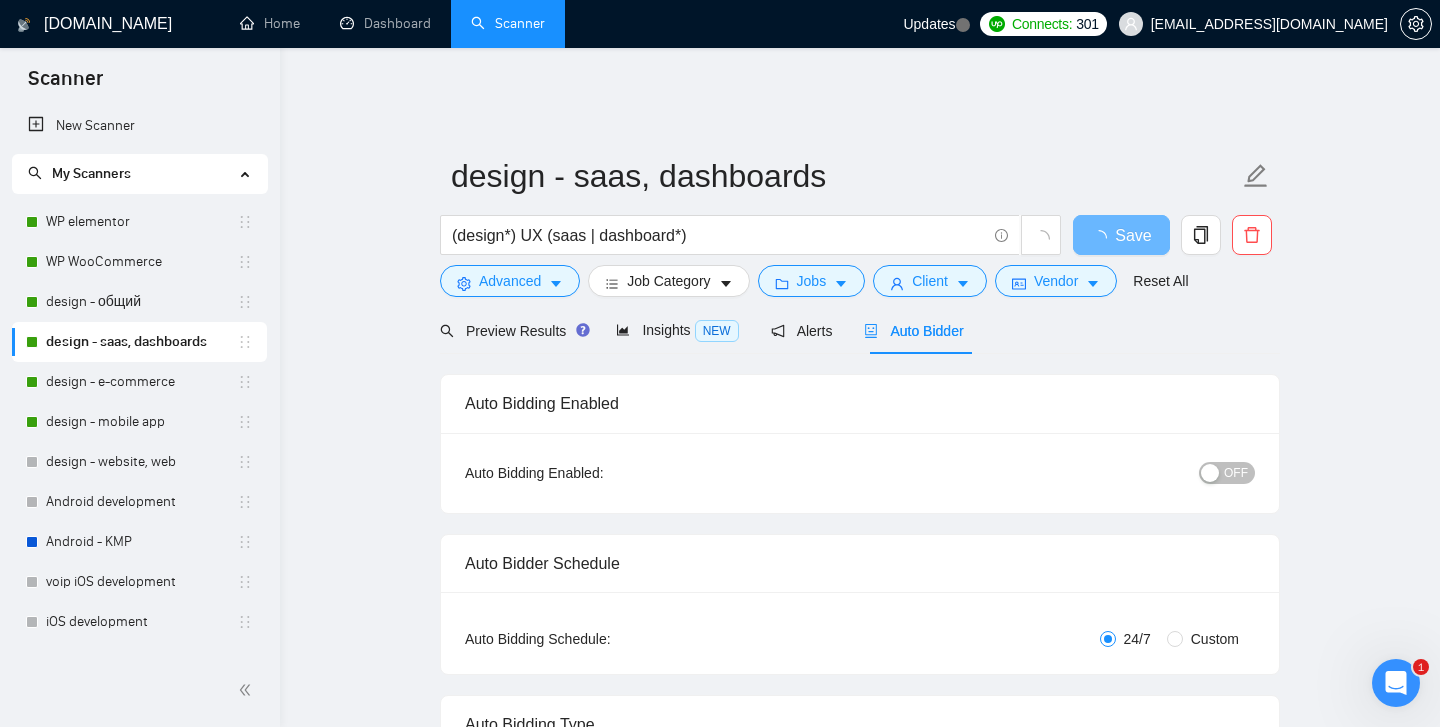 click on "design - saas, dashboards (design*) UX (saas | dashboard*) Save Advanced   Job Category   Jobs   Client   Vendor   Reset All Preview Results Insights NEW Alerts Auto Bidder Auto Bidding Enabled Auto Bidding Enabled: OFF Auto Bidder Schedule Auto Bidding Type: Automated (recommended) Semi-automated Auto Bidding Schedule: 24/7 Custom Custom Auto Bidder Schedule Repeat every week on Monday Tuesday Wednesday Thursday Friday Saturday Sunday Active Hours ( Europe/Kiev ): From: To: ( 24  hours) Europe/Kiev Auto Bidding Type Select your bidding algorithm: Choose the algorithm for you bidding. The price per proposal does not include your connects expenditure. Template Bidder Works great for narrow segments and short cover letters that don't change. 0.50  credits / proposal Sardor AI 🤖 Personalise your cover letter with ai [placeholders] 1.00  credits / proposal Experimental Laziza AI  👑   NEW   Learn more 2.00  credits / proposal 20% connects savings Team & Freelancer Select team: D4 group  Select freelancer:" at bounding box center (860, 2406) 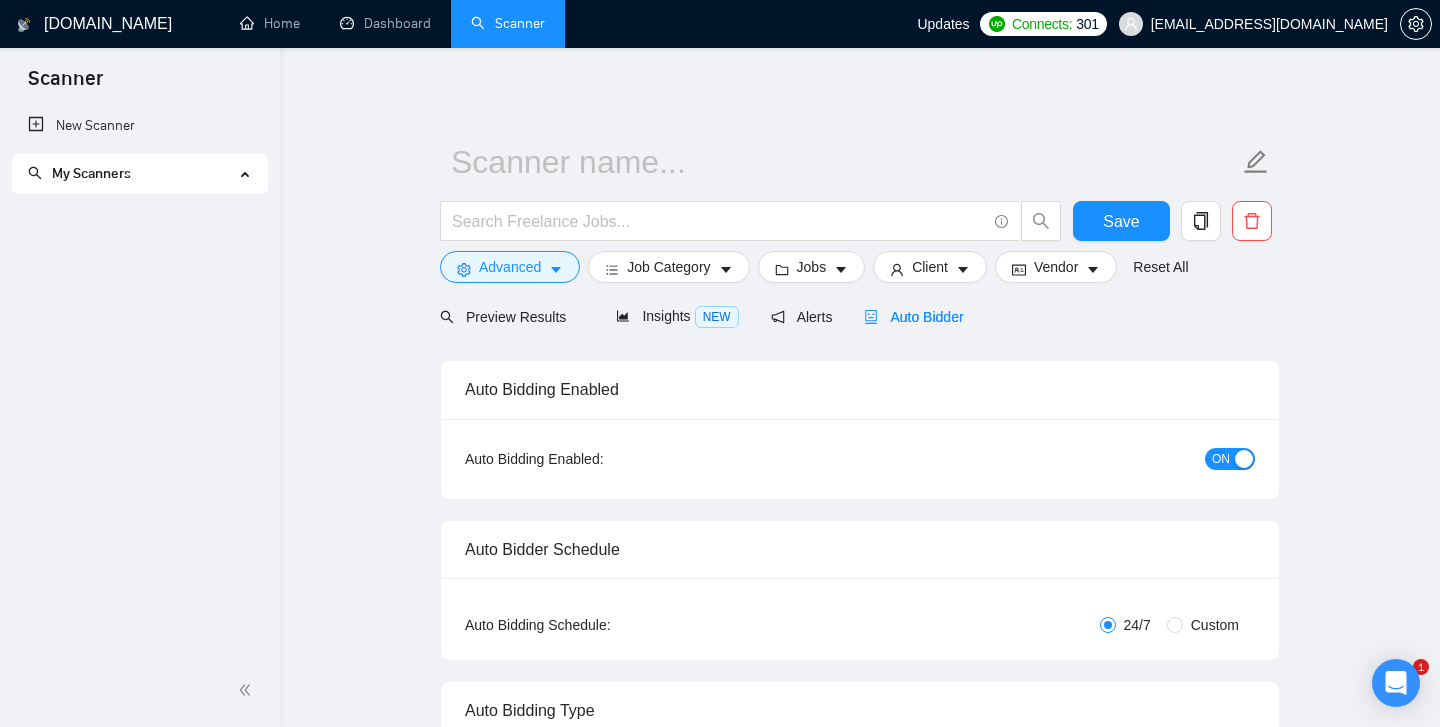 scroll, scrollTop: 0, scrollLeft: 0, axis: both 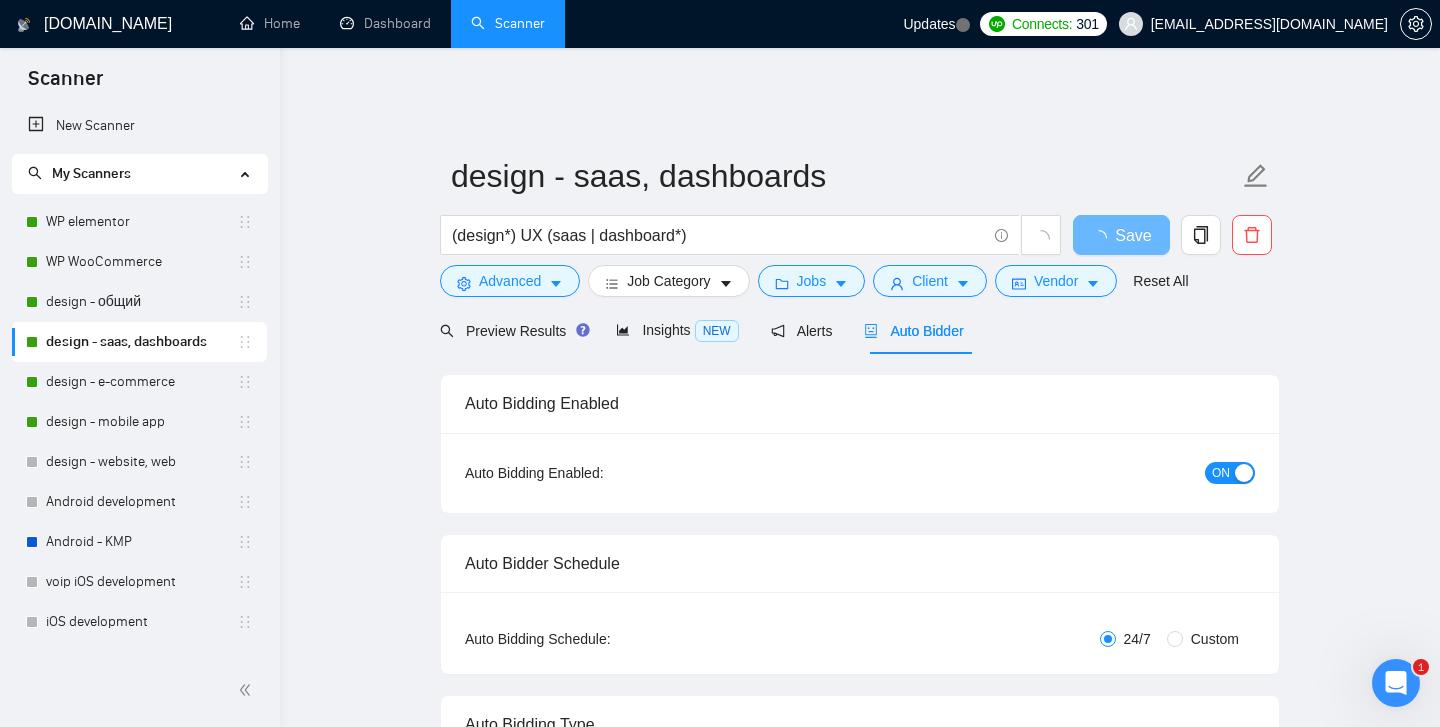 click on "ON" at bounding box center [1221, 473] 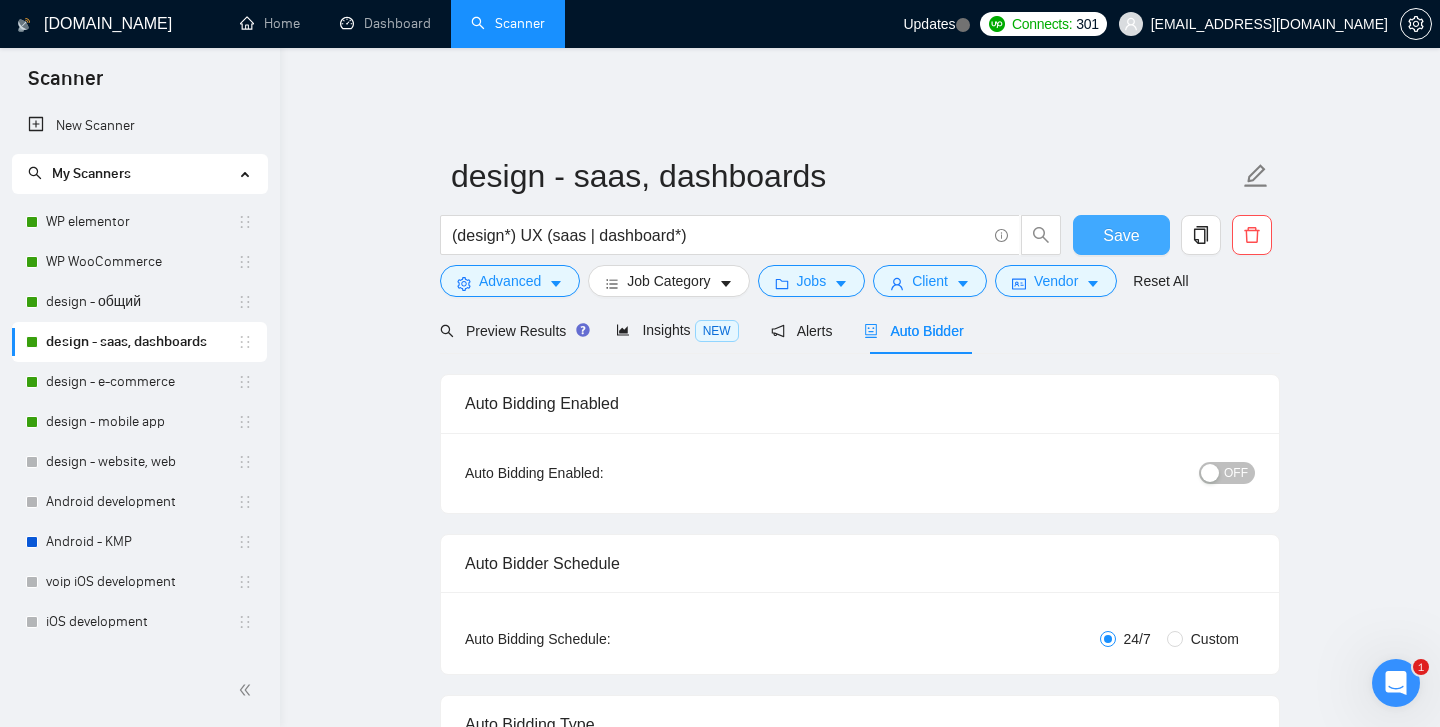 click on "Save" at bounding box center (1121, 235) 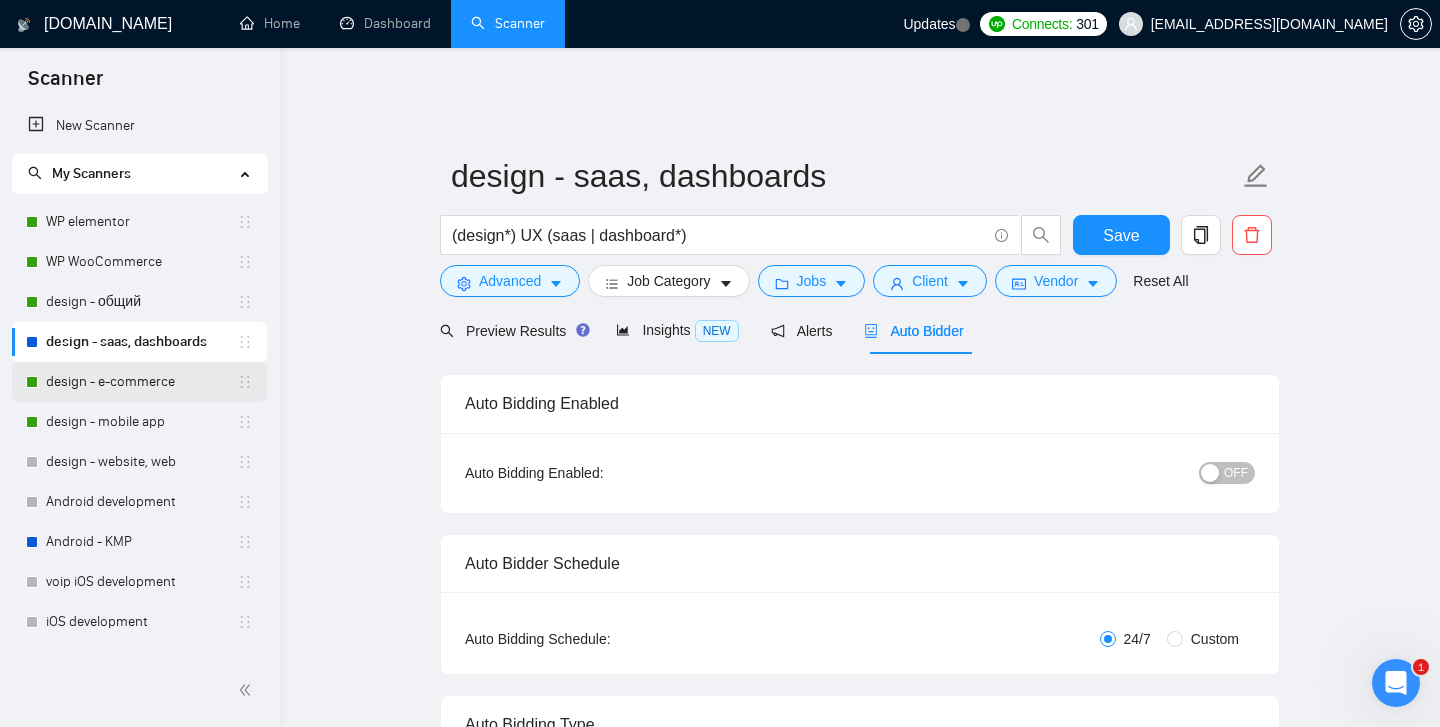 click on "design - e-commerce" at bounding box center [141, 382] 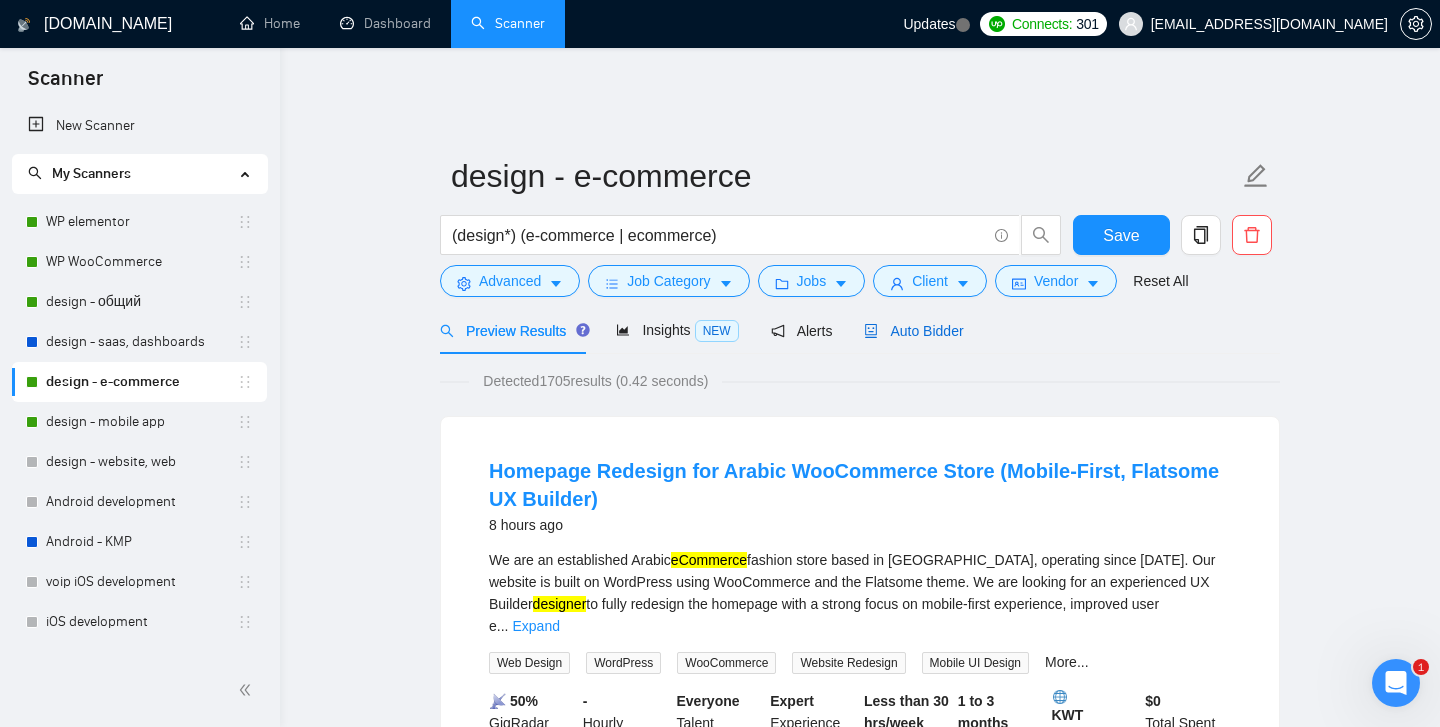 click on "Auto Bidder" at bounding box center [913, 331] 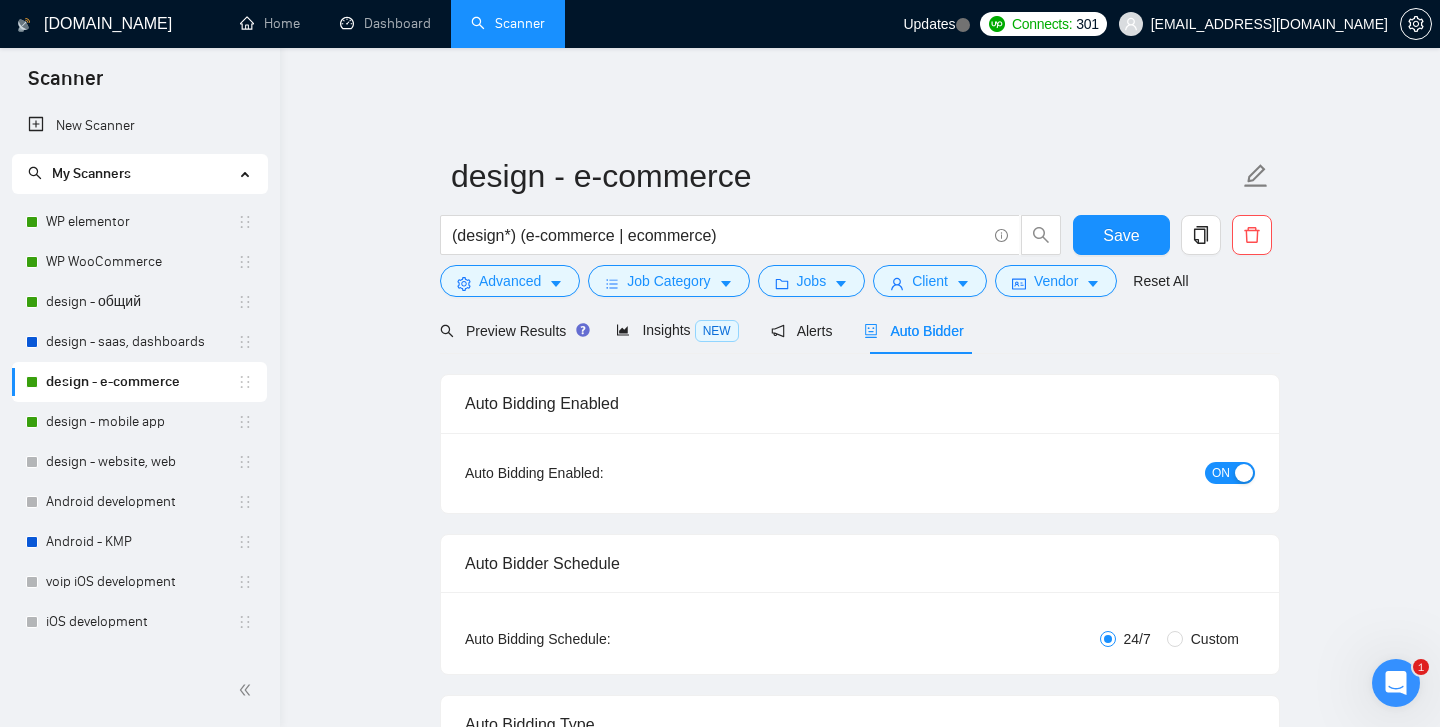 click on "ON" at bounding box center (1230, 473) 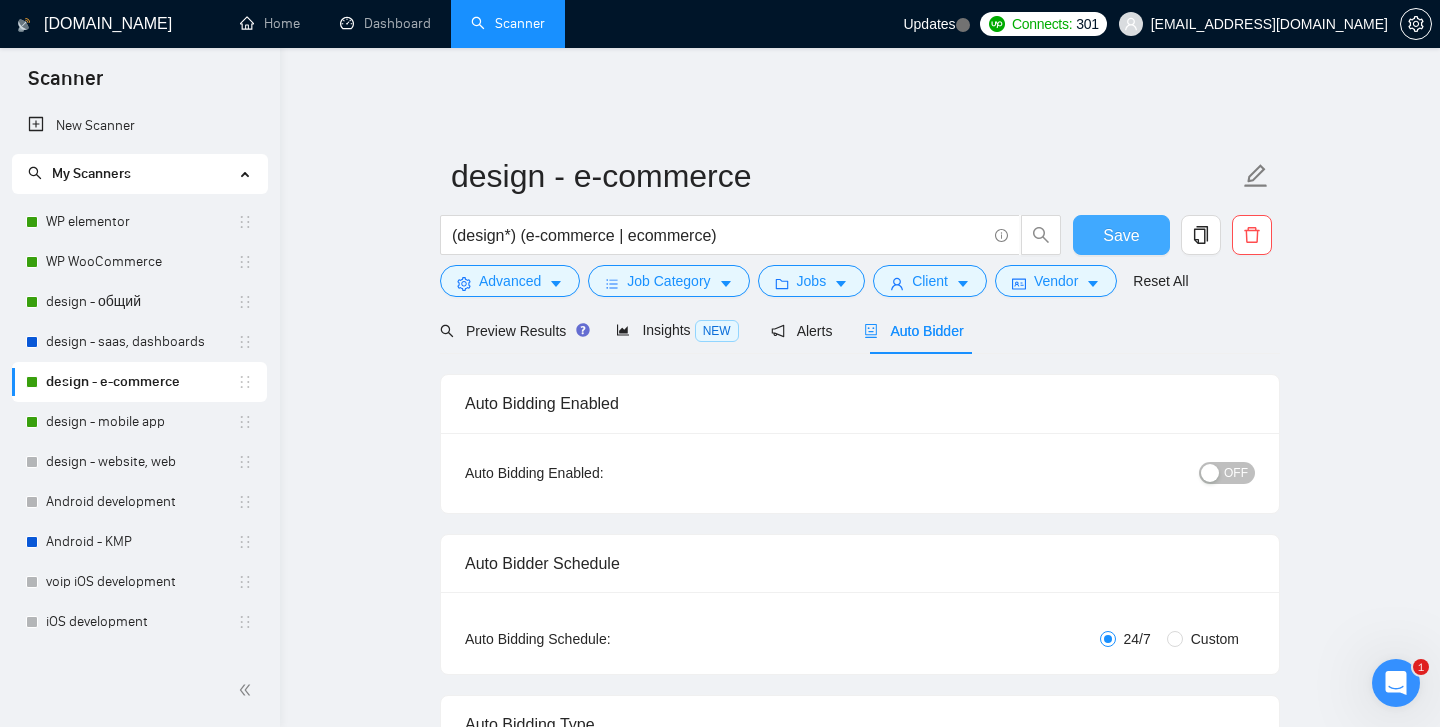 click on "Save" at bounding box center [1121, 235] 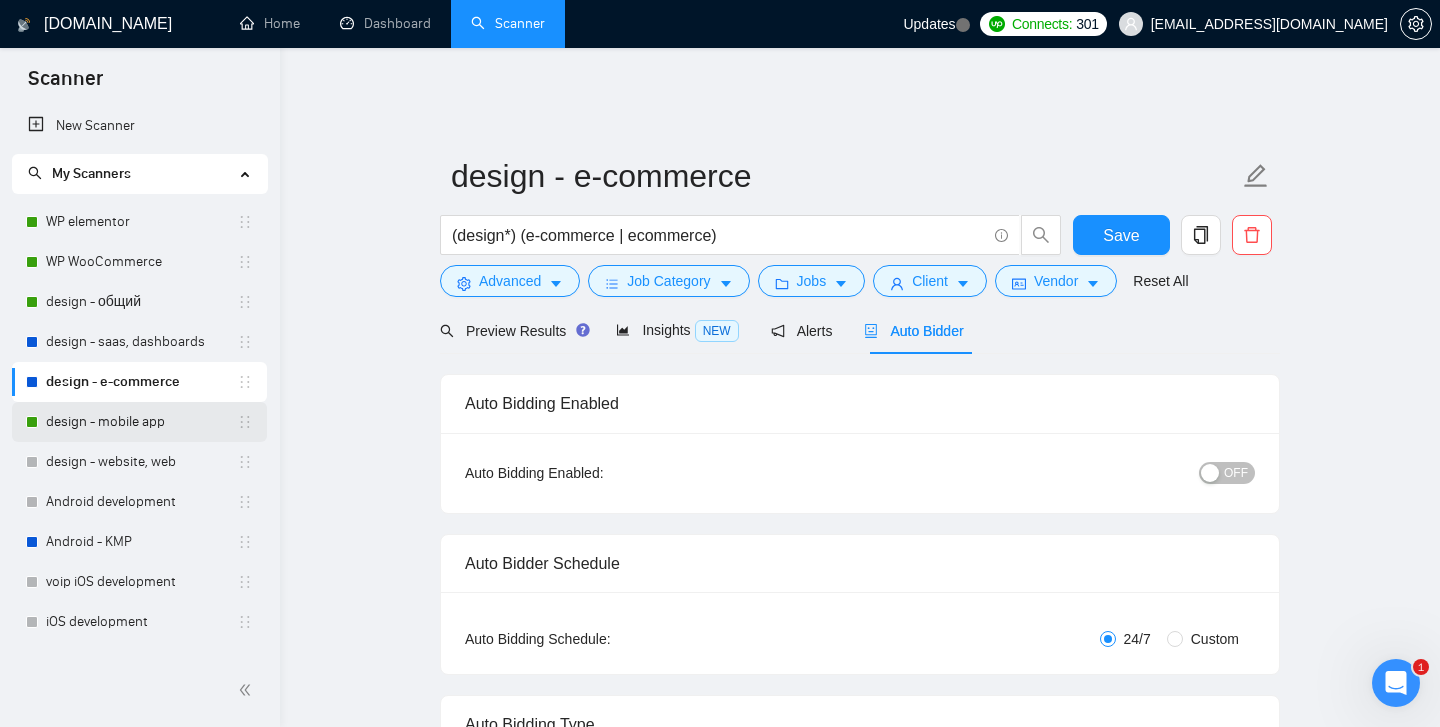 click on "design - mobile app" at bounding box center [141, 422] 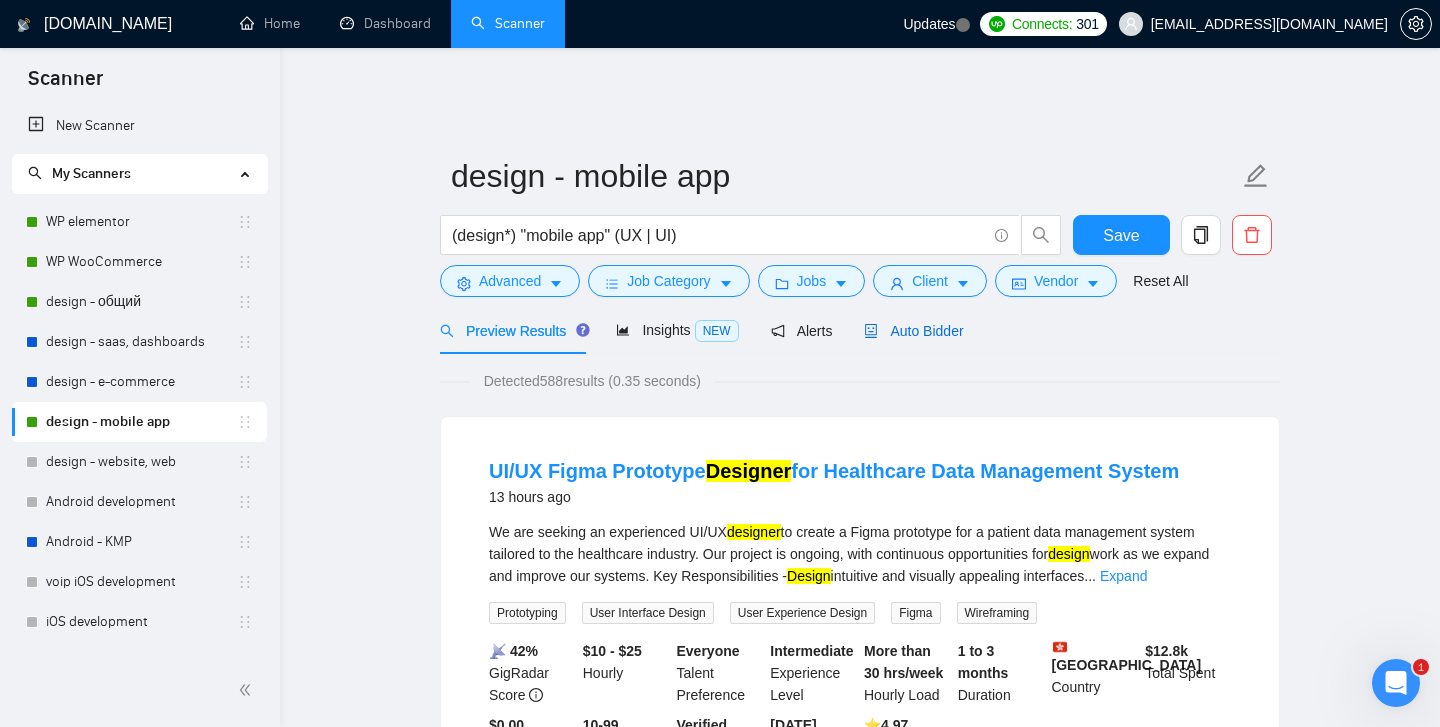 click on "Auto Bidder" at bounding box center (913, 331) 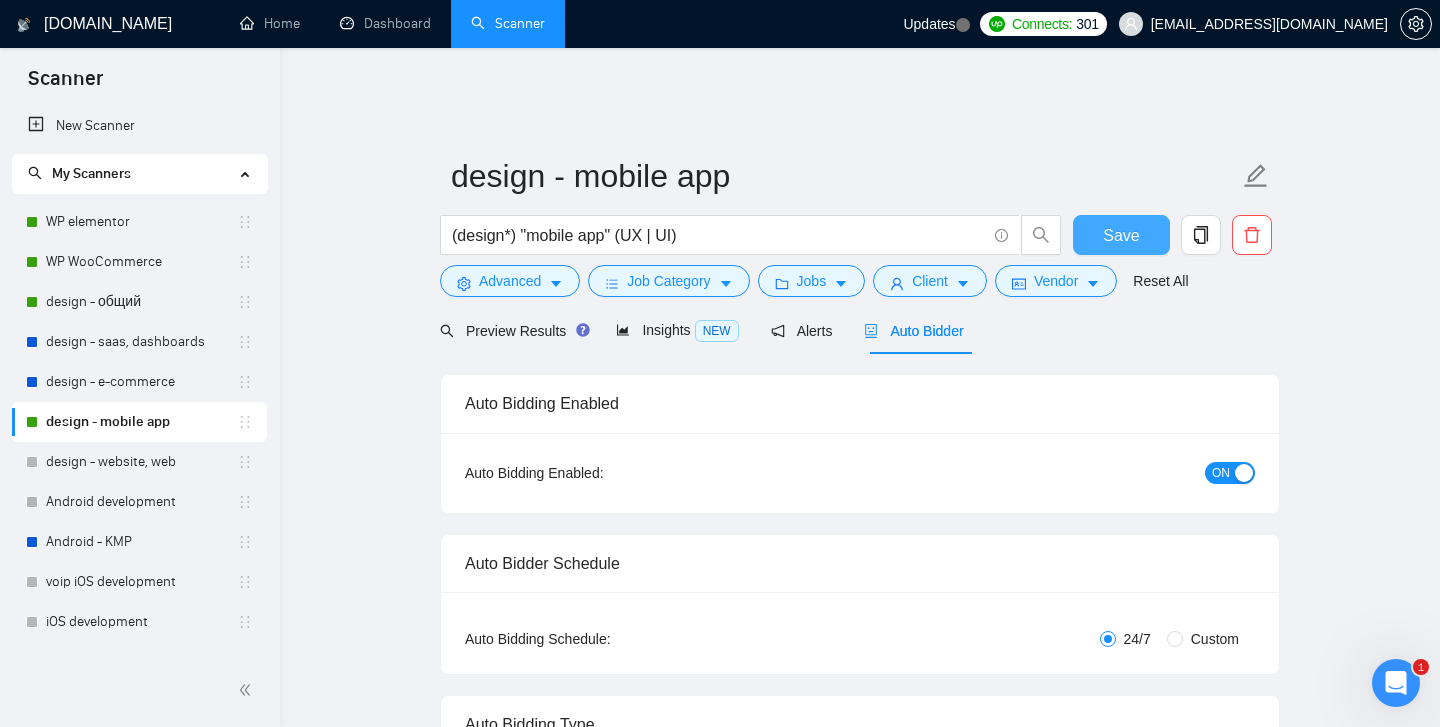click on "Save" at bounding box center [1121, 235] 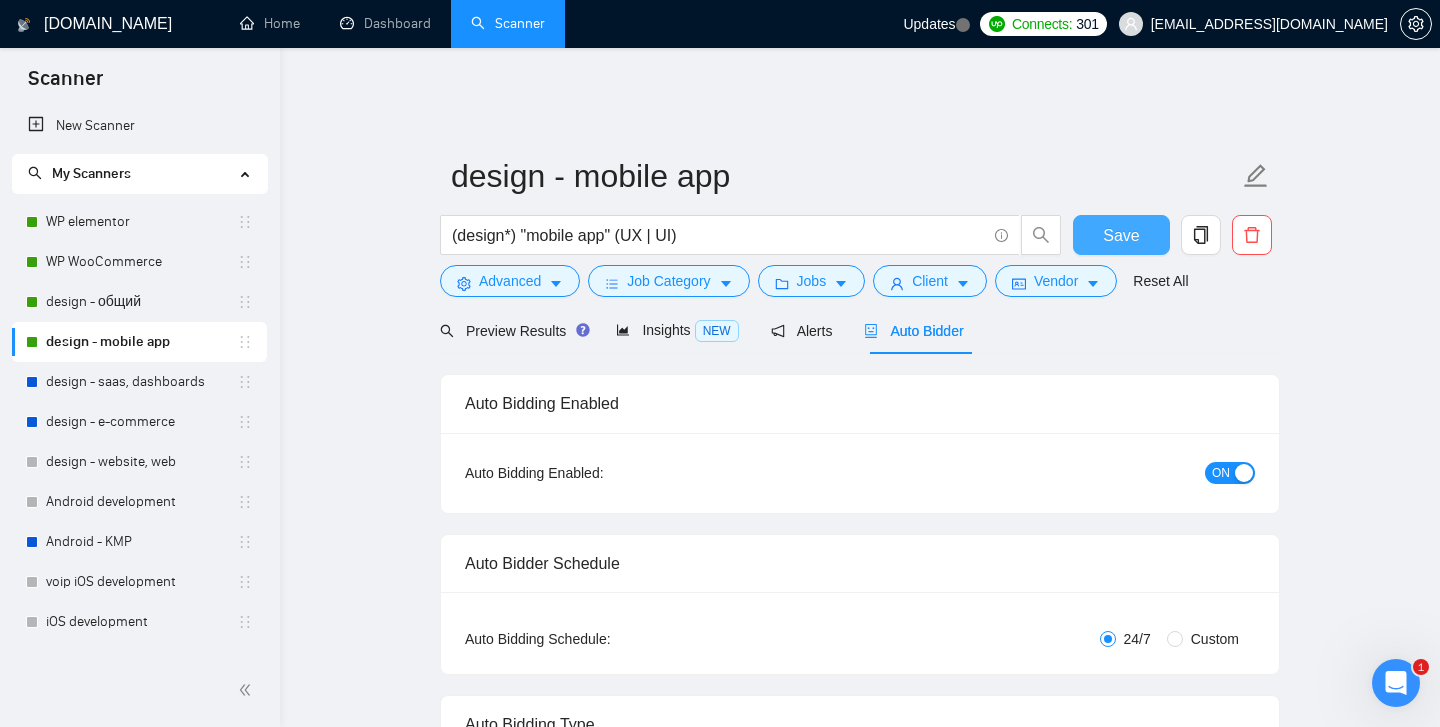 click on "Save" at bounding box center [1121, 235] 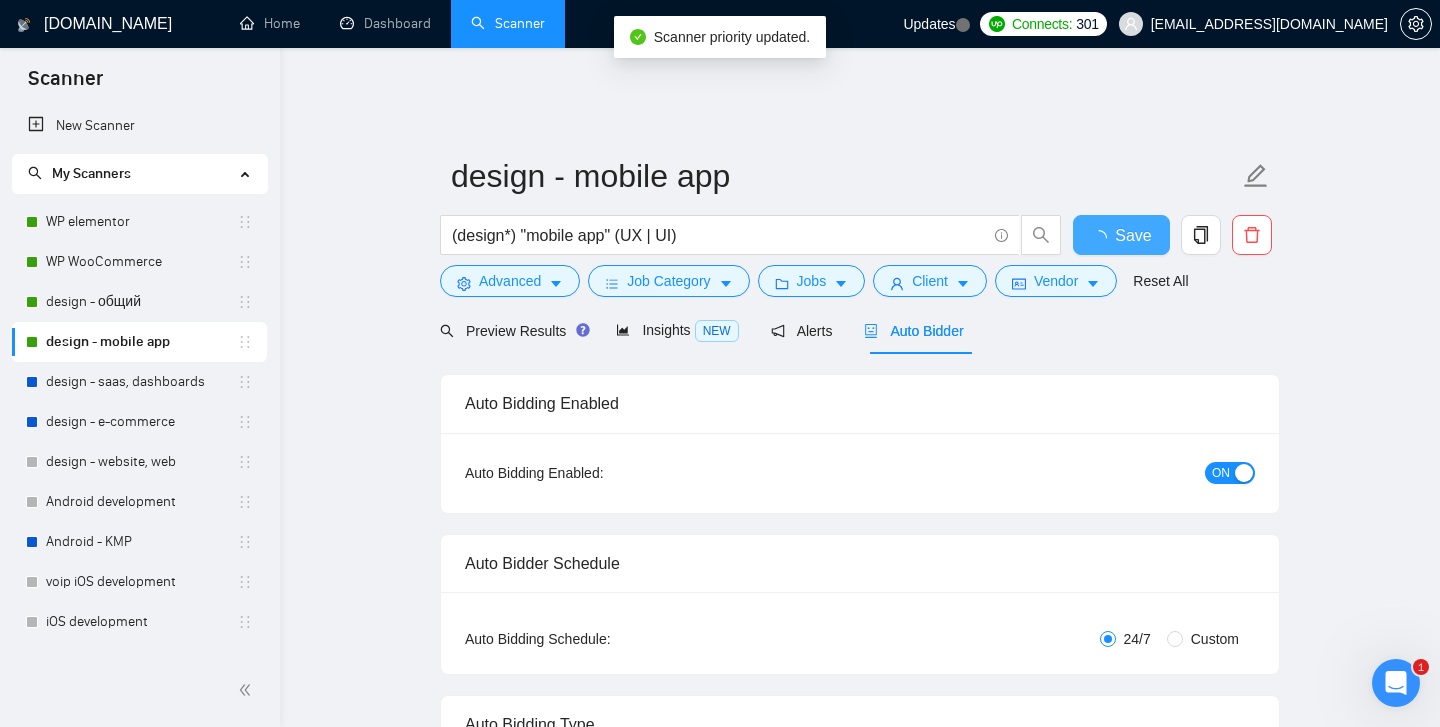type 